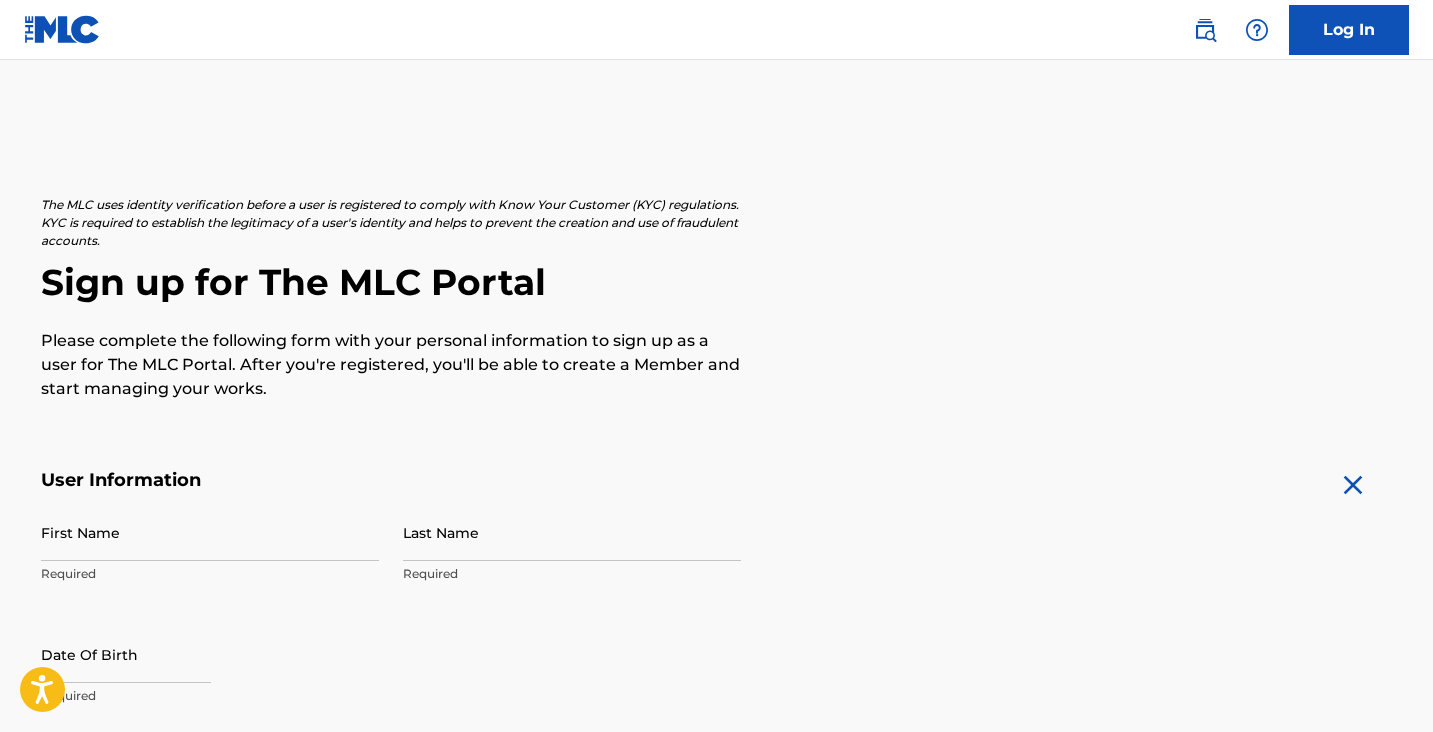 scroll, scrollTop: 0, scrollLeft: 0, axis: both 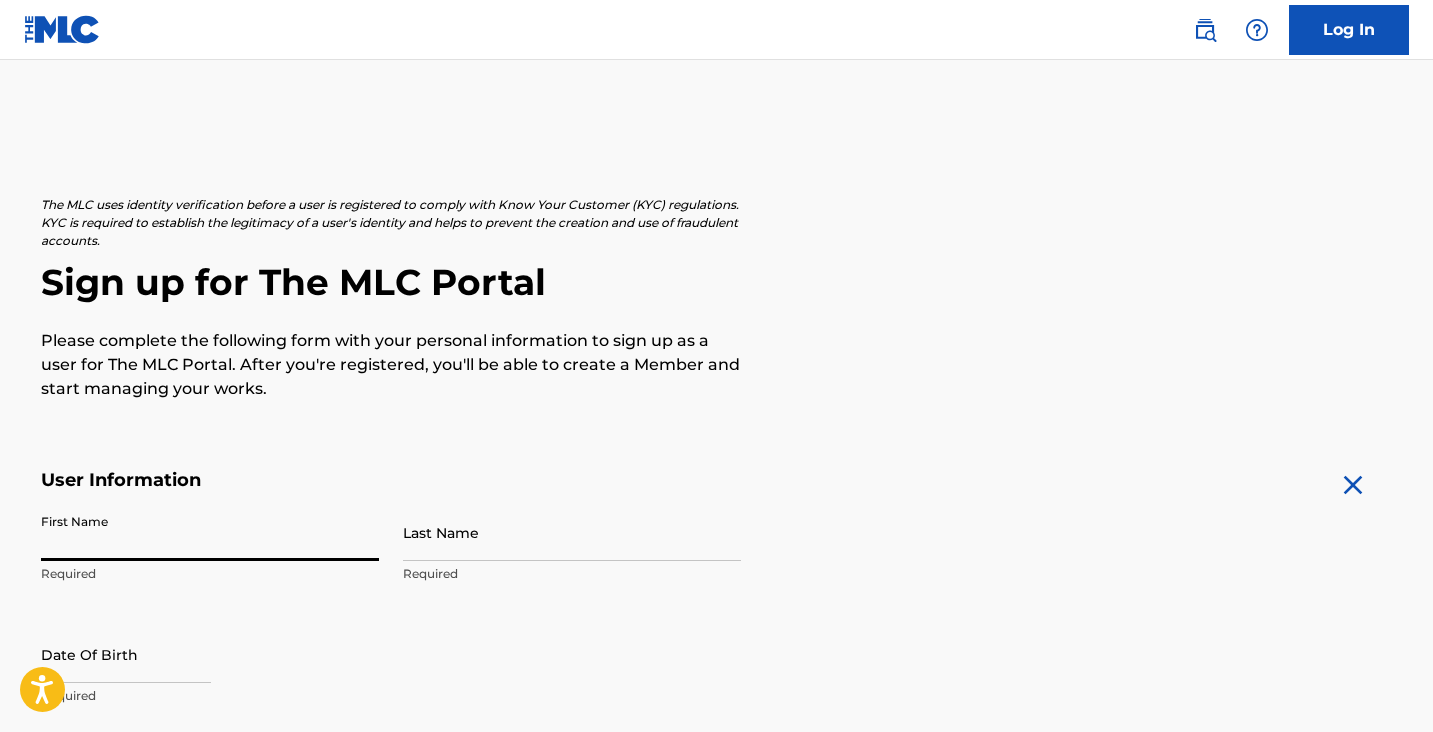 type on "[PERSON_NAME]" 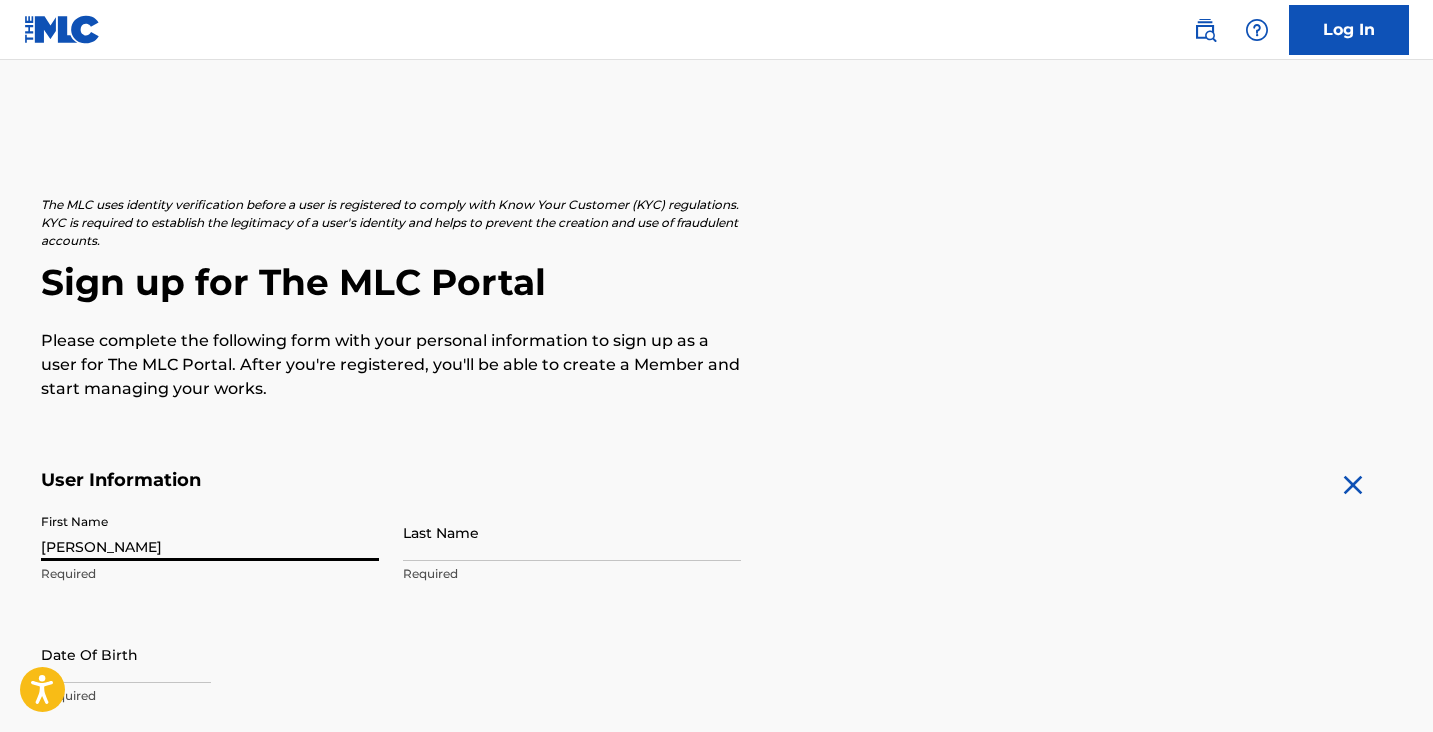 type on "[PERSON_NAME]" 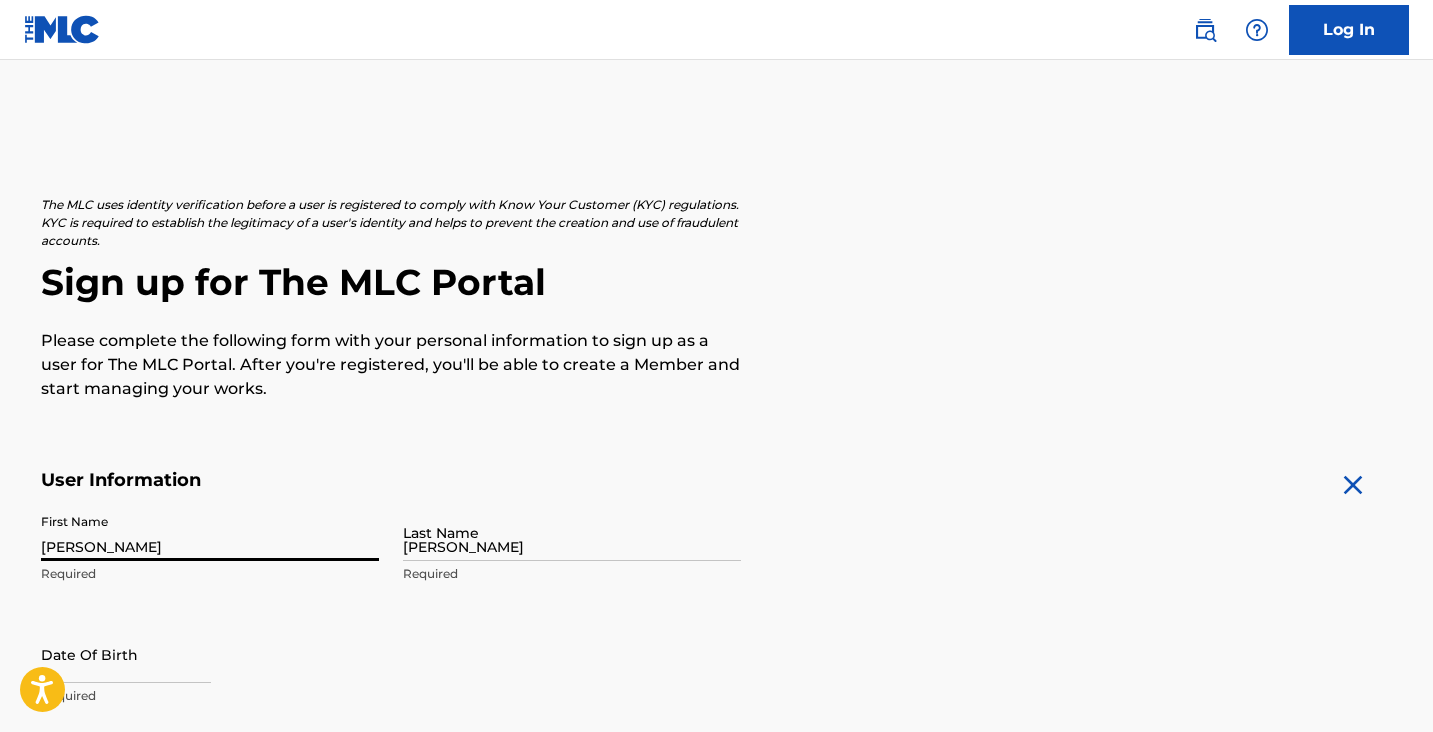 type on "[STREET_ADDRESS]" 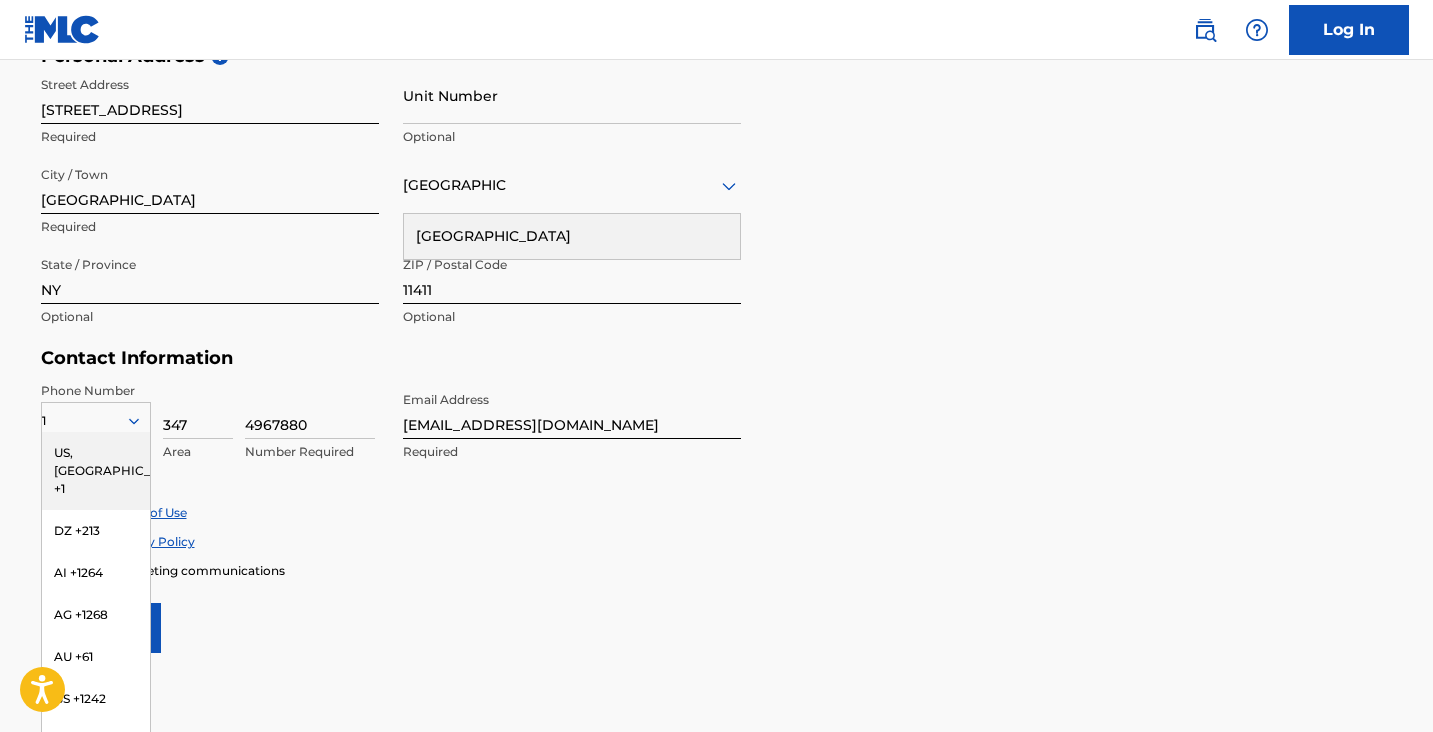 click on "Accept Privacy Policy" at bounding box center (717, 541) 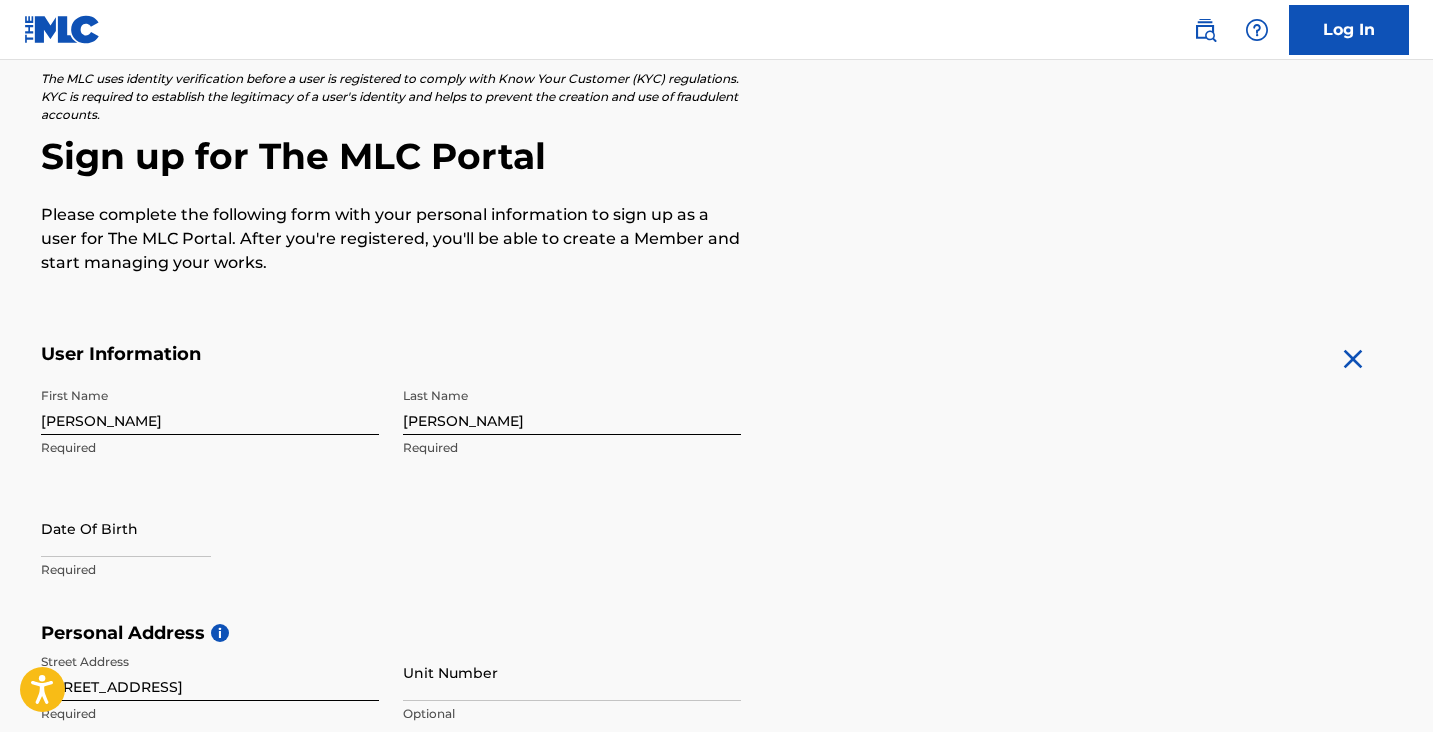 scroll, scrollTop: 121, scrollLeft: 0, axis: vertical 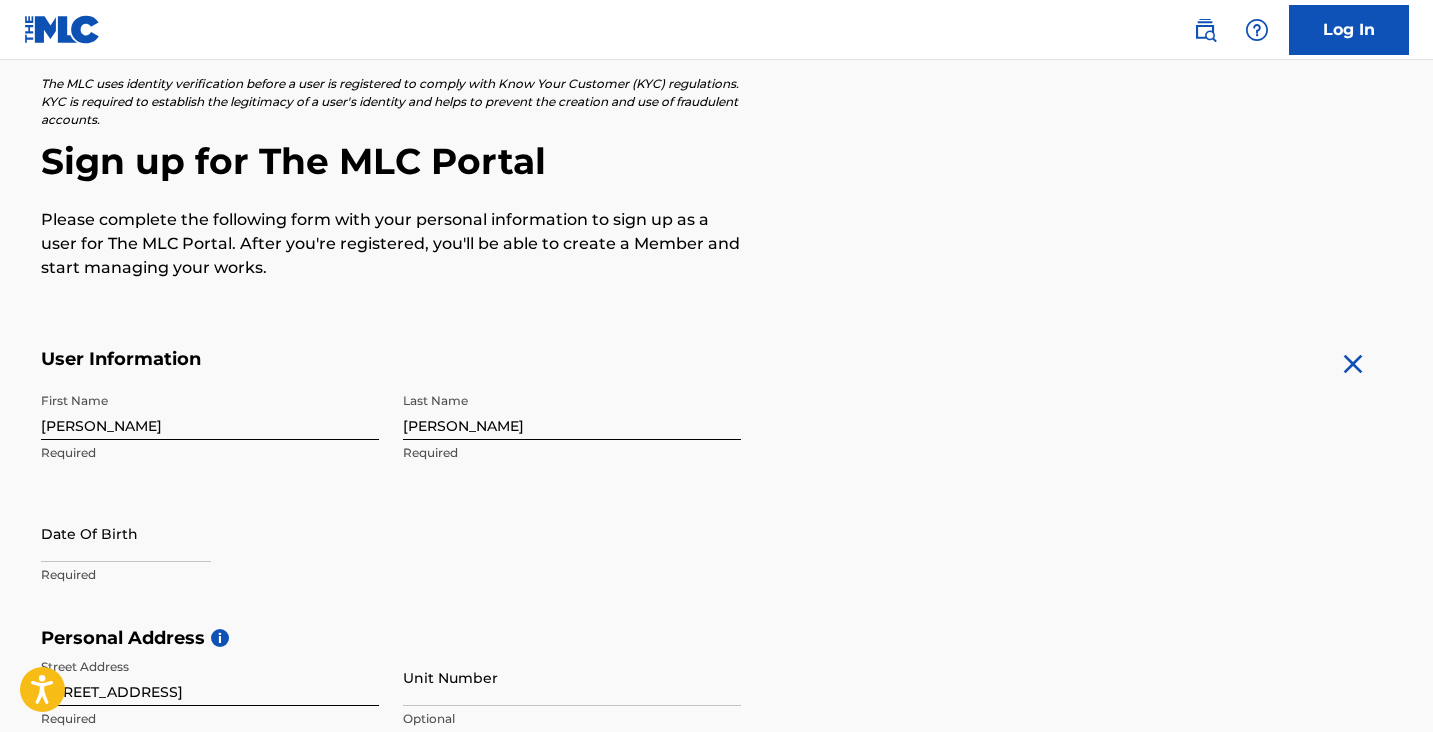select on "6" 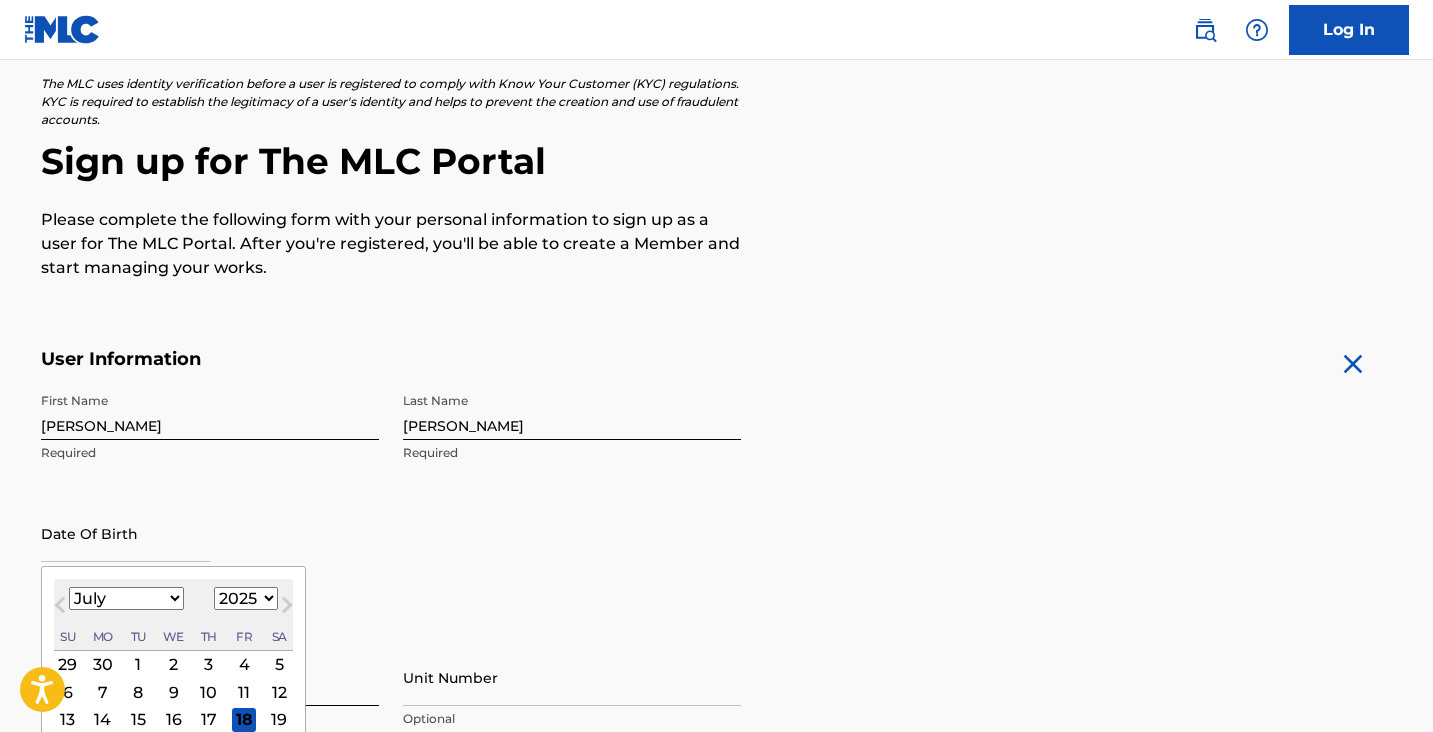 click at bounding box center (126, 533) 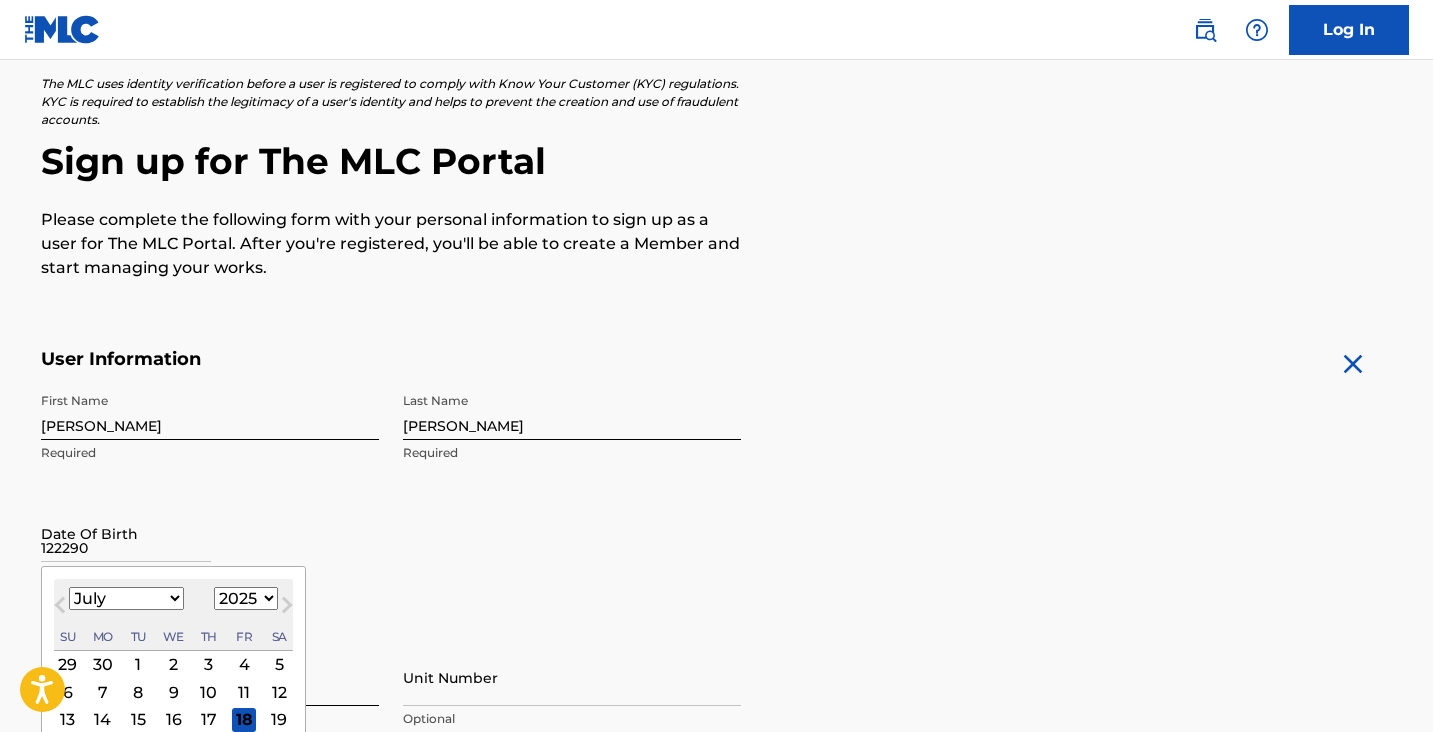 type on "122290" 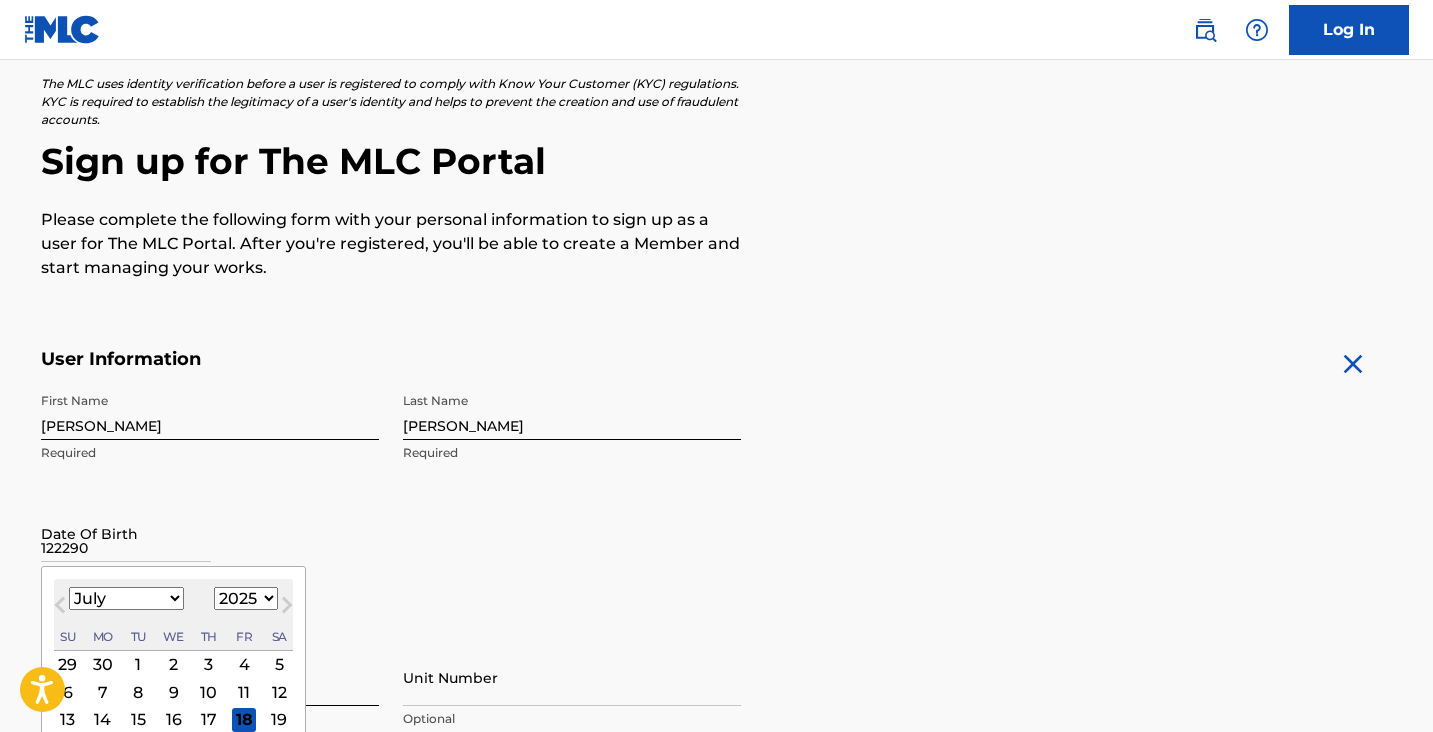 select on "11" 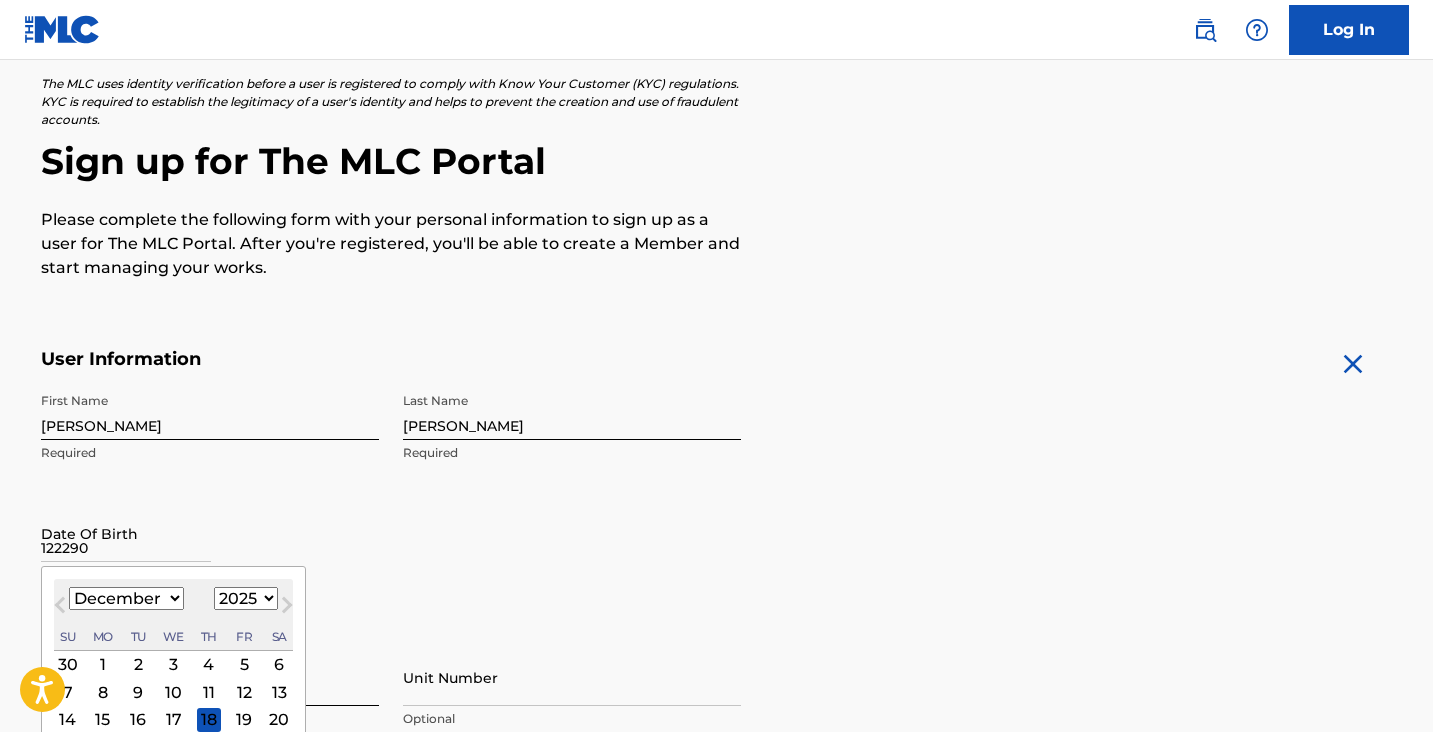 click on "1899 1900 1901 1902 1903 1904 1905 1906 1907 1908 1909 1910 1911 1912 1913 1914 1915 1916 1917 1918 1919 1920 1921 1922 1923 1924 1925 1926 1927 1928 1929 1930 1931 1932 1933 1934 1935 1936 1937 1938 1939 1940 1941 1942 1943 1944 1945 1946 1947 1948 1949 1950 1951 1952 1953 1954 1955 1956 1957 1958 1959 1960 1961 1962 1963 1964 1965 1966 1967 1968 1969 1970 1971 1972 1973 1974 1975 1976 1977 1978 1979 1980 1981 1982 1983 1984 1985 1986 1987 1988 1989 1990 1991 1992 1993 1994 1995 1996 1997 1998 1999 2000 2001 2002 2003 2004 2005 2006 2007 2008 2009 2010 2011 2012 2013 2014 2015 2016 2017 2018 2019 2020 2021 2022 2023 2024 2025 2026 2027 2028 2029 2030 2031 2032 2033 2034 2035 2036 2037 2038 2039 2040 2041 2042 2043 2044 2045 2046 2047 2048 2049 2050 2051 2052 2053 2054 2055 2056 2057 2058 2059 2060 2061 2062 2063 2064 2065 2066 2067 2068 2069 2070 2071 2072 2073 2074 2075 2076 2077 2078 2079 2080 2081 2082 2083 2084 2085 2086 2087 2088 2089 2090 2091 2092 2093 2094 2095 2096 2097 2098 2099 2100" at bounding box center (246, 598) 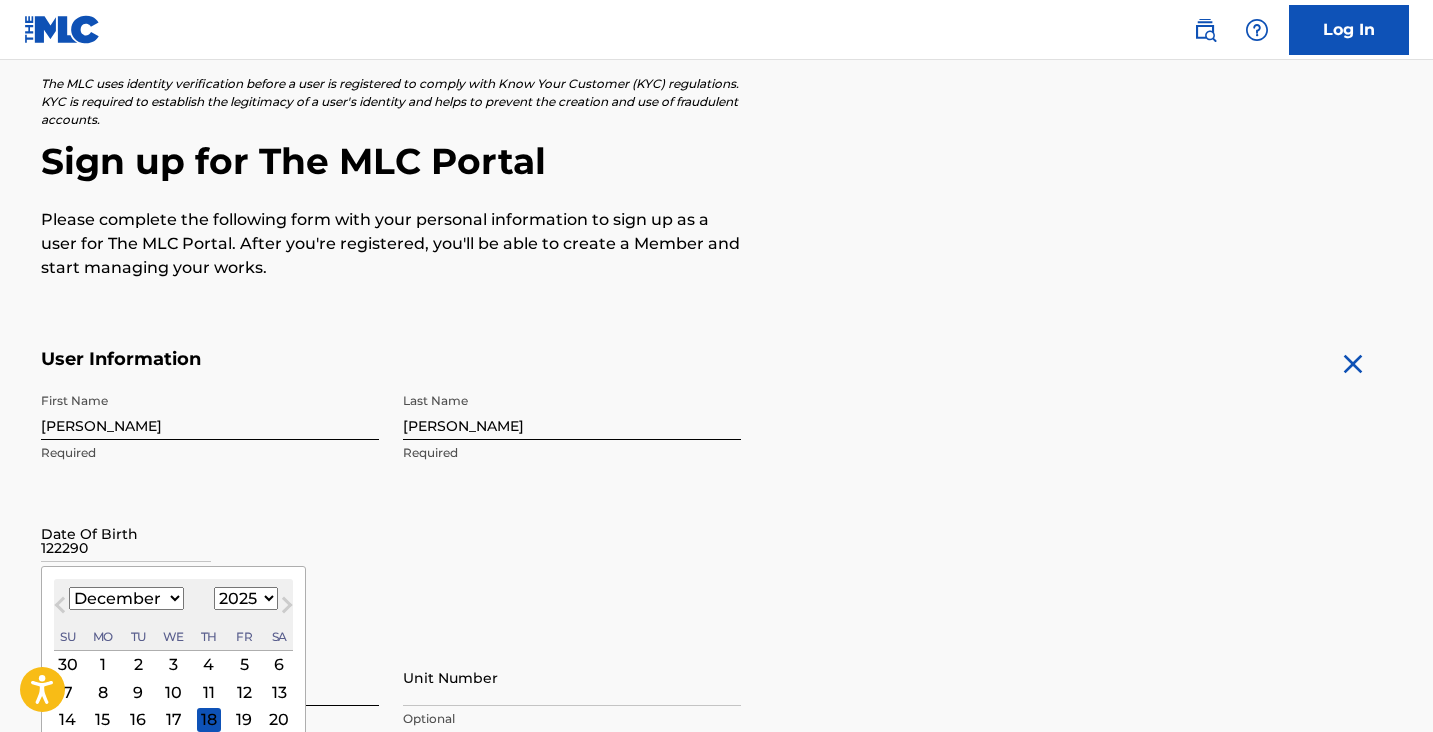 select on "1990" 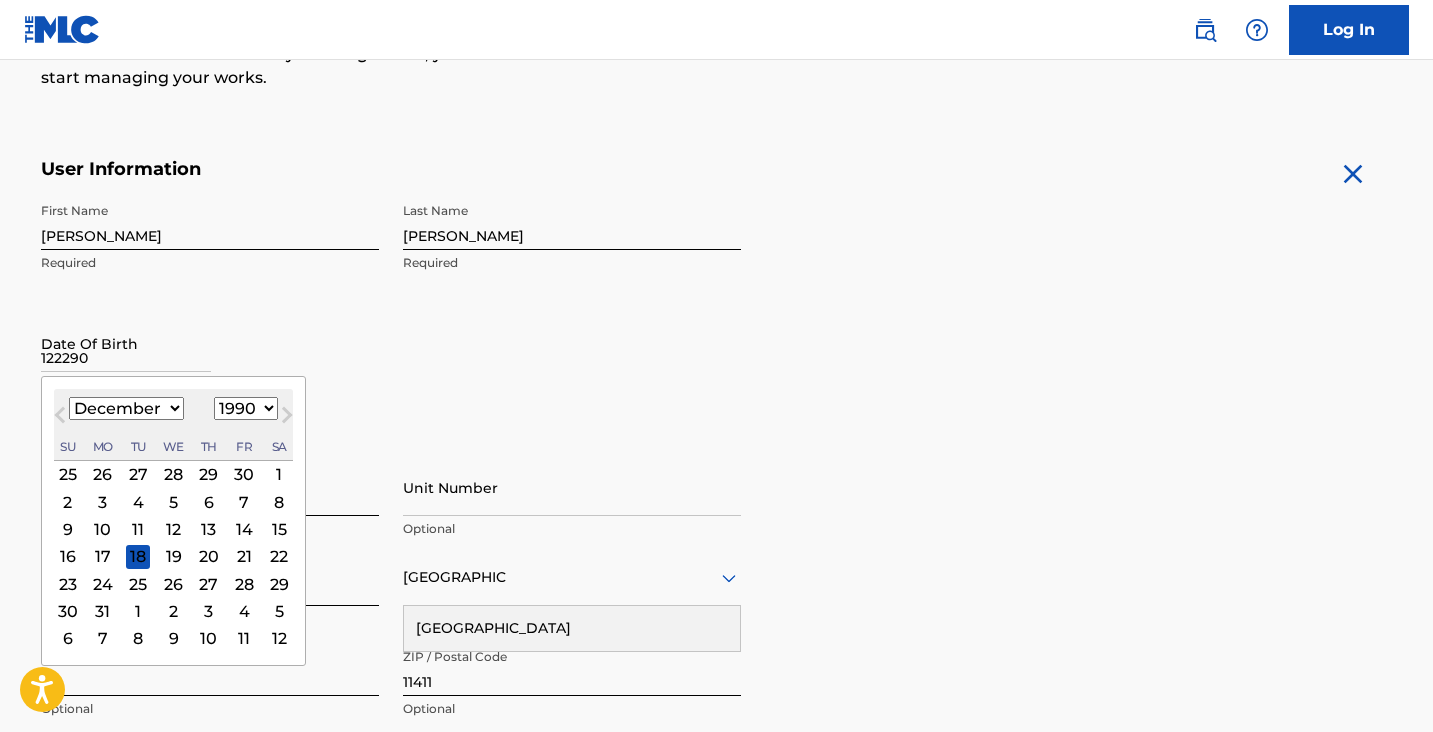 scroll, scrollTop: 320, scrollLeft: 0, axis: vertical 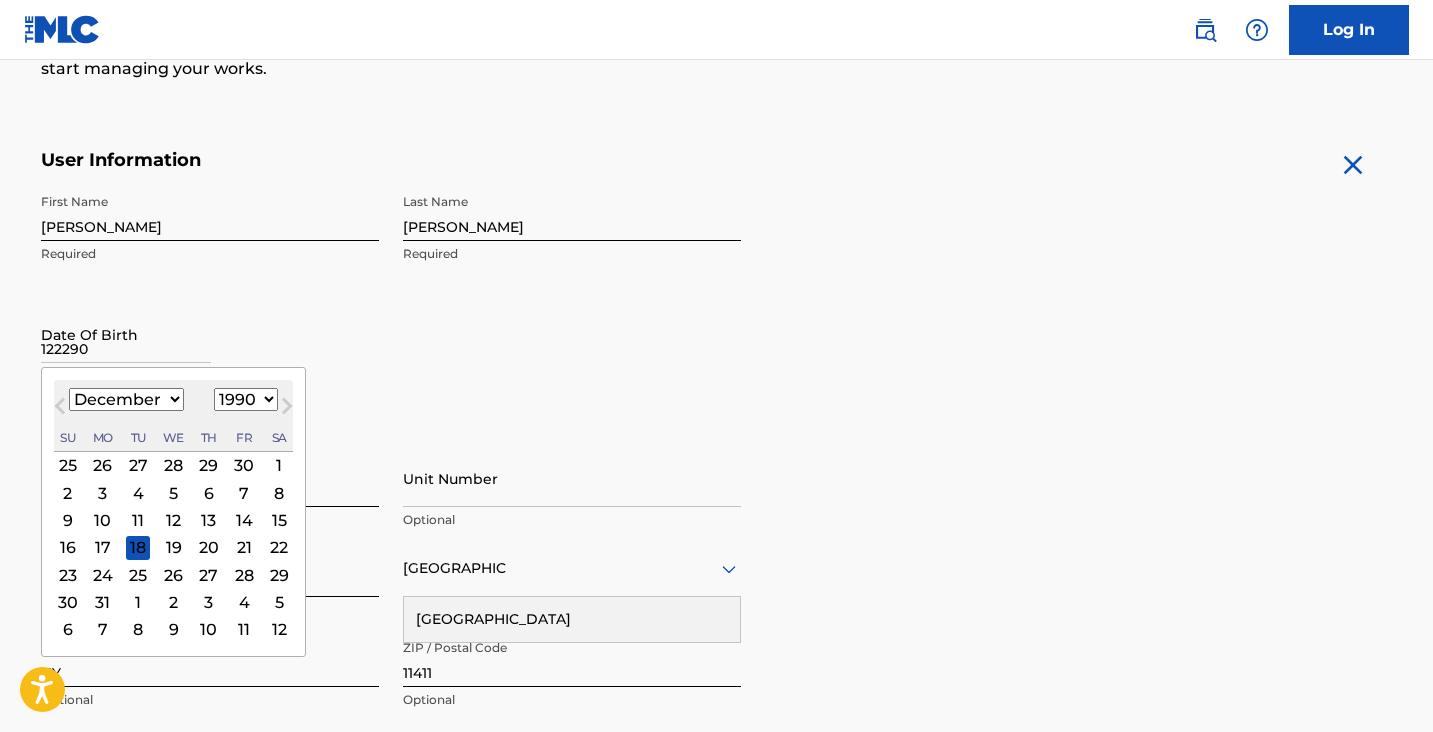 click on "22" at bounding box center (279, 547) 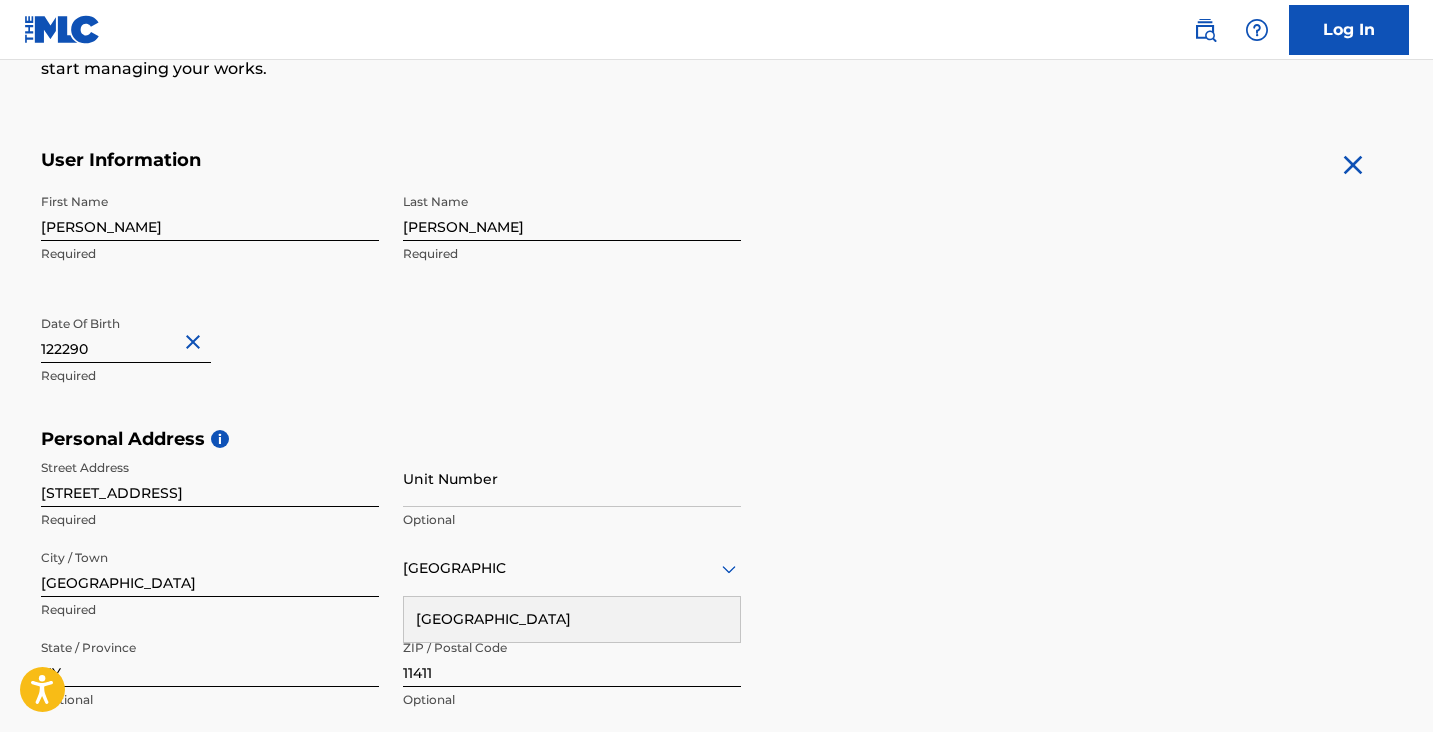 click on "Required" at bounding box center [210, 376] 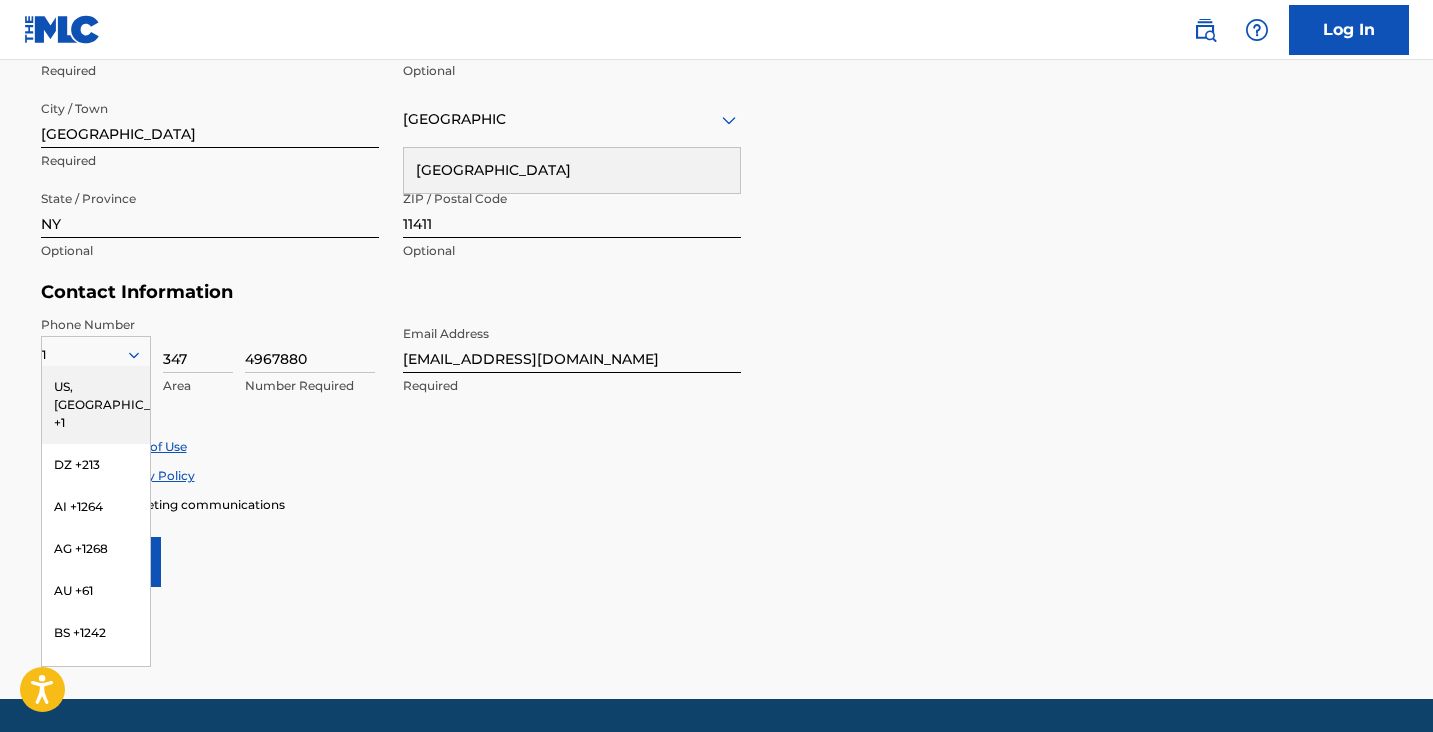 scroll, scrollTop: 831, scrollLeft: 0, axis: vertical 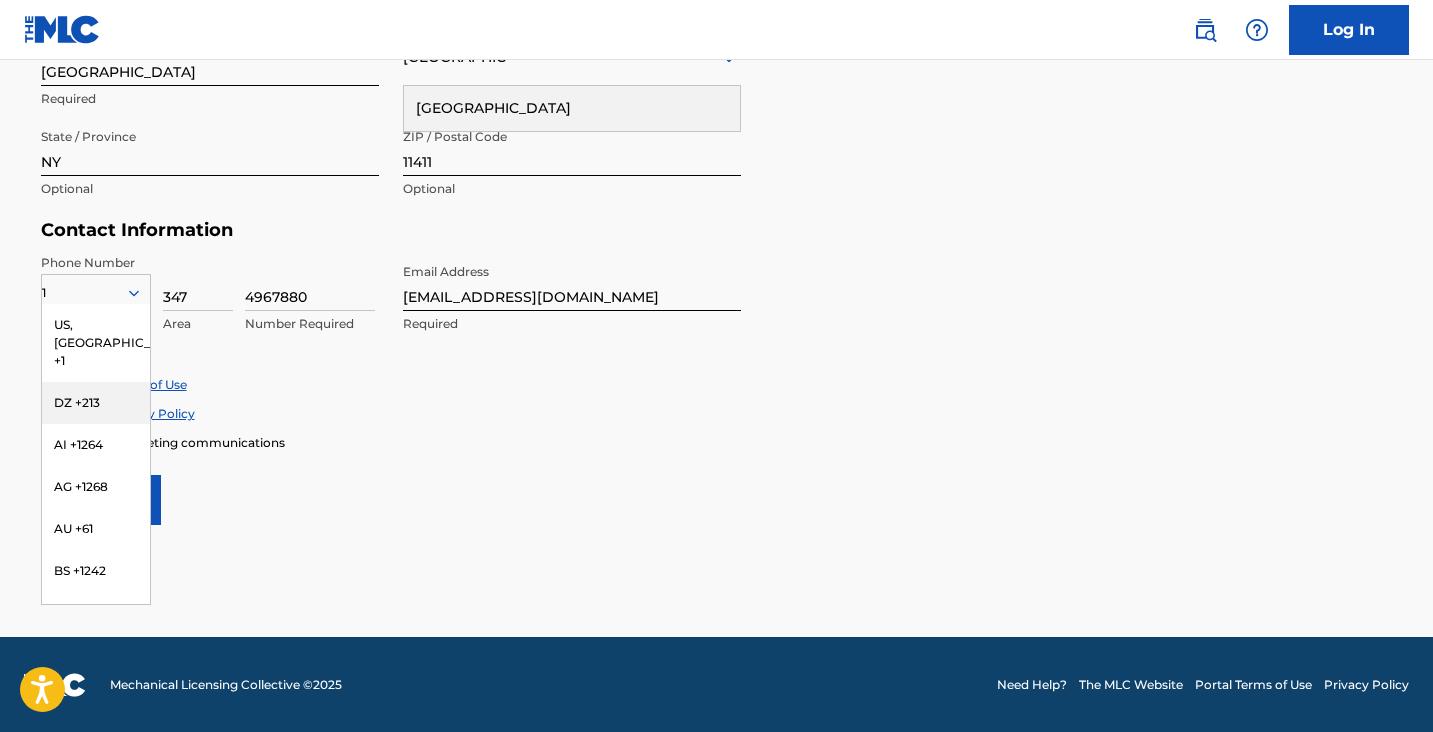 click on "Accept Privacy Policy" at bounding box center (717, 413) 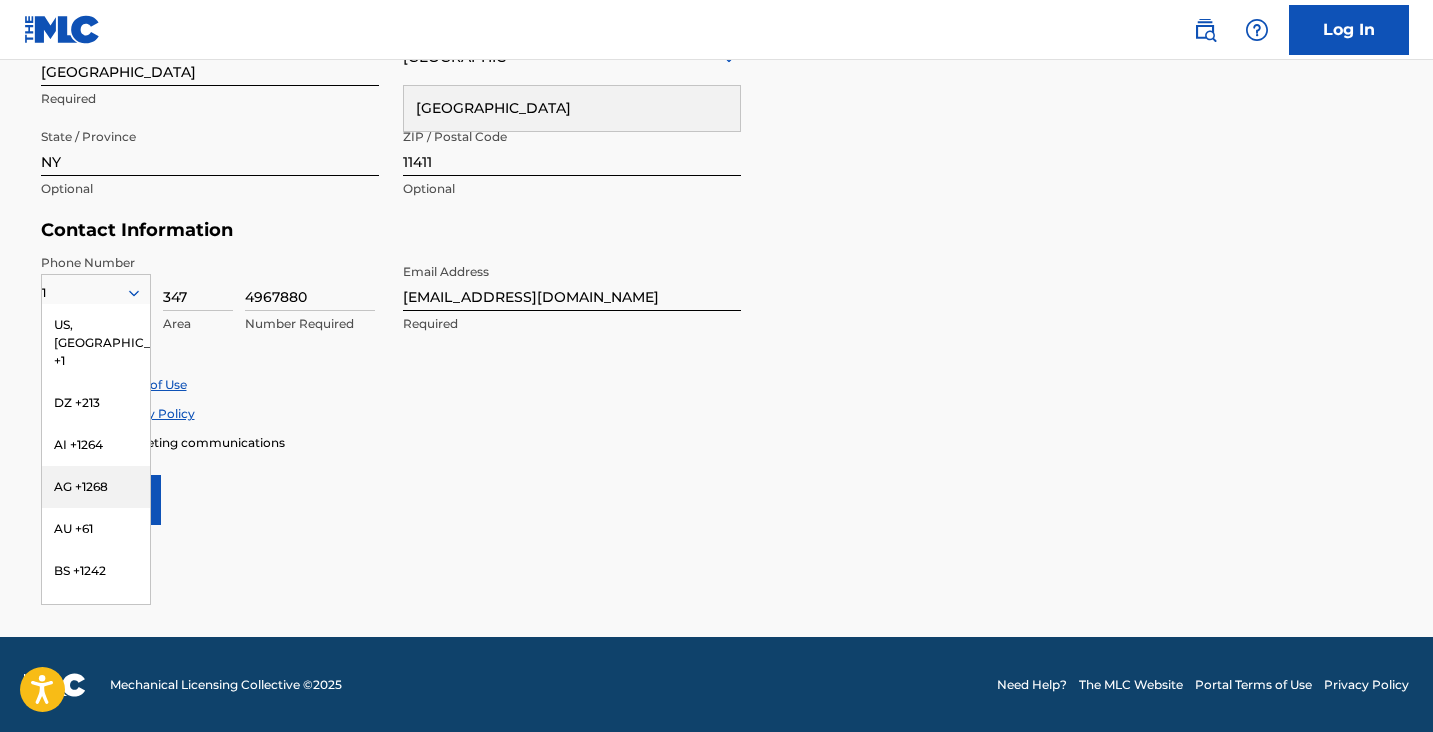 click on "The MLC uses identity verification before a user is registered to comply with Know Your Customer (KYC) regulations. KYC is required to establish the legitimacy of a user's identity and helps to prevent the creation and use of fraudulent accounts. Sign up for The MLC Portal Please complete the following form with your personal information to sign up as a user for The MLC Portal. After you're registered, you'll be able to create a Member and start managing your works. User Information First Name [PERSON_NAME] Last Name [PERSON_NAME] Required Date Of Birth 122290 Required Personal Address i Street Address [STREET_ADDRESS] Unit Number Optional City / [GEOGRAPHIC_DATA] Required [GEOGRAPHIC_DATA] [GEOGRAPHIC_DATA] Required State / Province [GEOGRAPHIC_DATA] Optional ZIP / Postal Code 11411 Optional Contact Information Phone Number [GEOGRAPHIC_DATA] +1 DZ +213 AI +1264 AG +1268 AU +61 BS +1242 BB +1246 BZ +501 BM +1441 BO +591 KY +1345 DM +1767 DO +1809 ER +291 ET +251 GA +241 GD +1473 IN +91 JM +1876 JP +81 LV +371 LB +961 LR +231 LY +218" at bounding box center [716, -67] 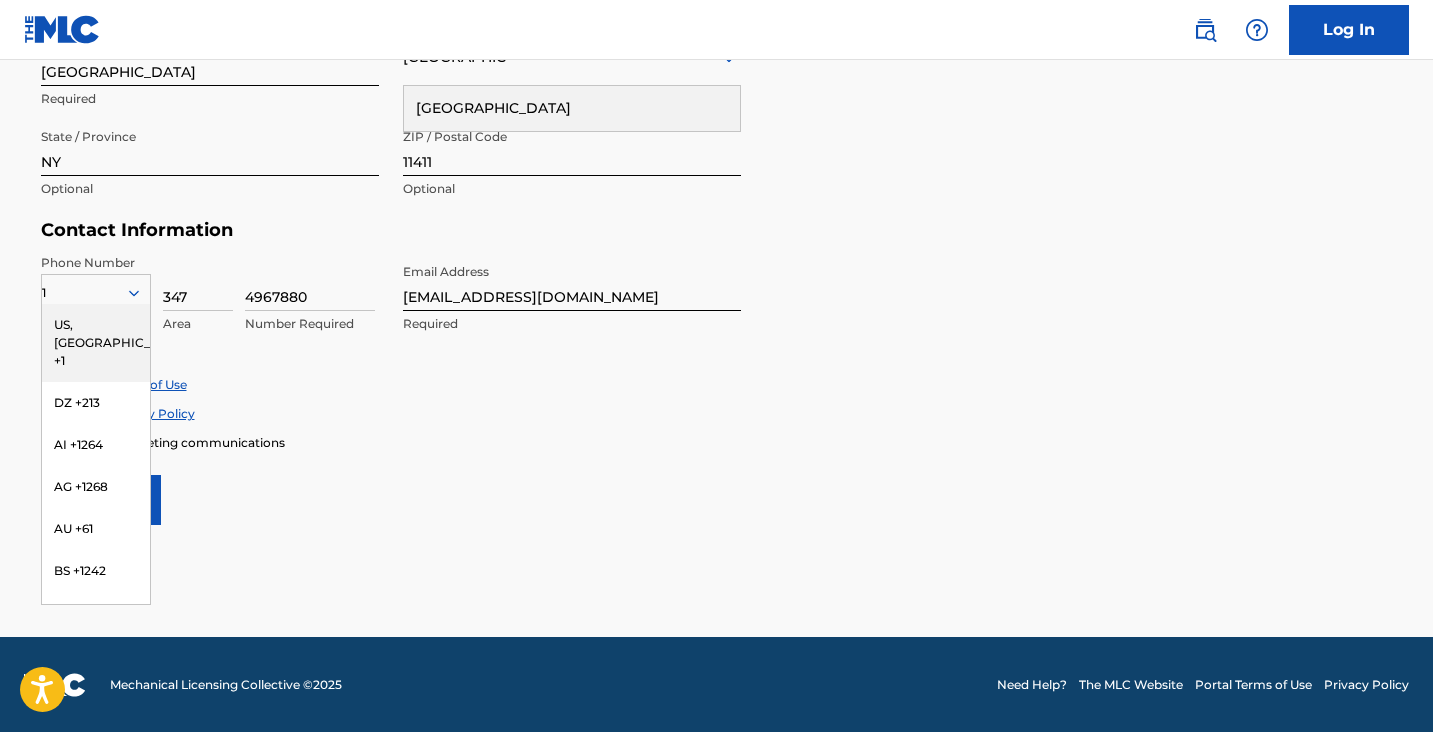 click on "US, [GEOGRAPHIC_DATA] +1" at bounding box center [96, 343] 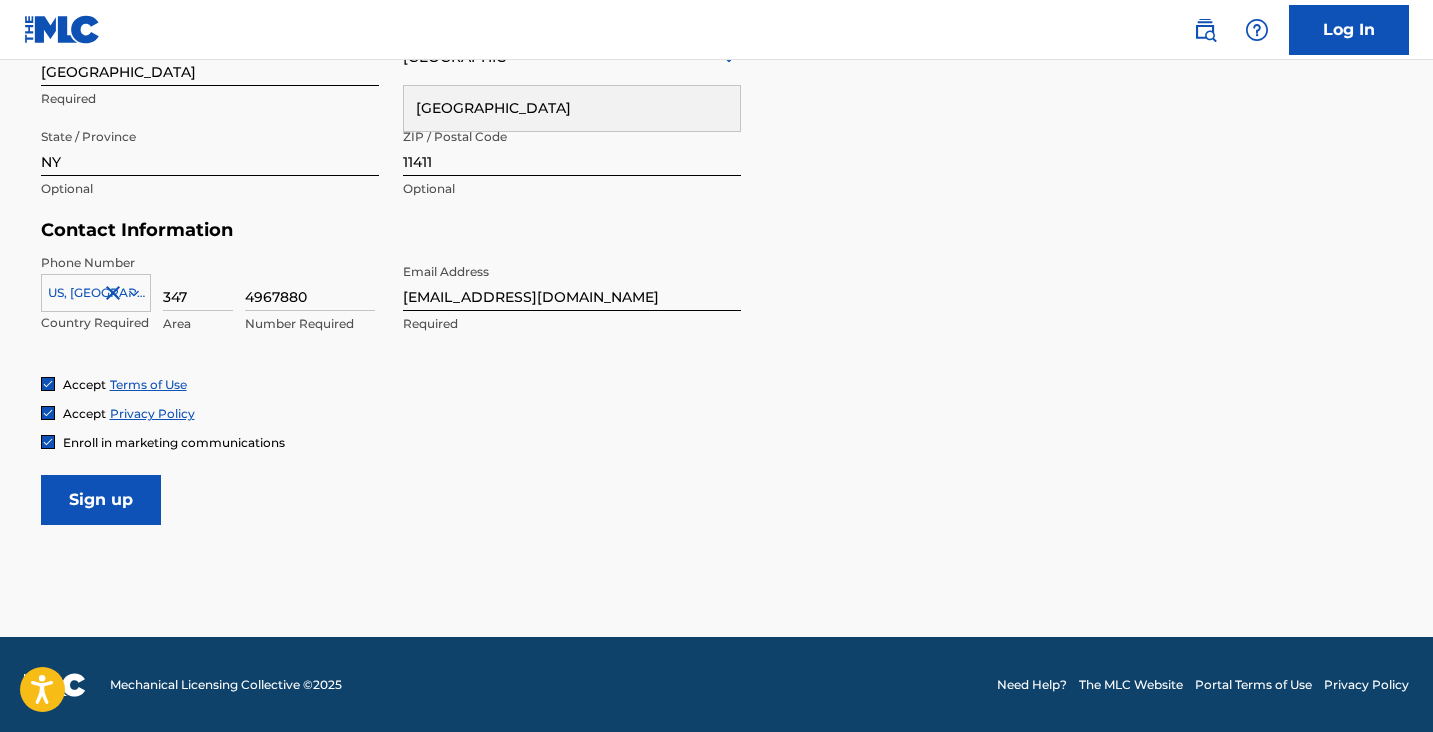 click on "Sign up" at bounding box center [101, 500] 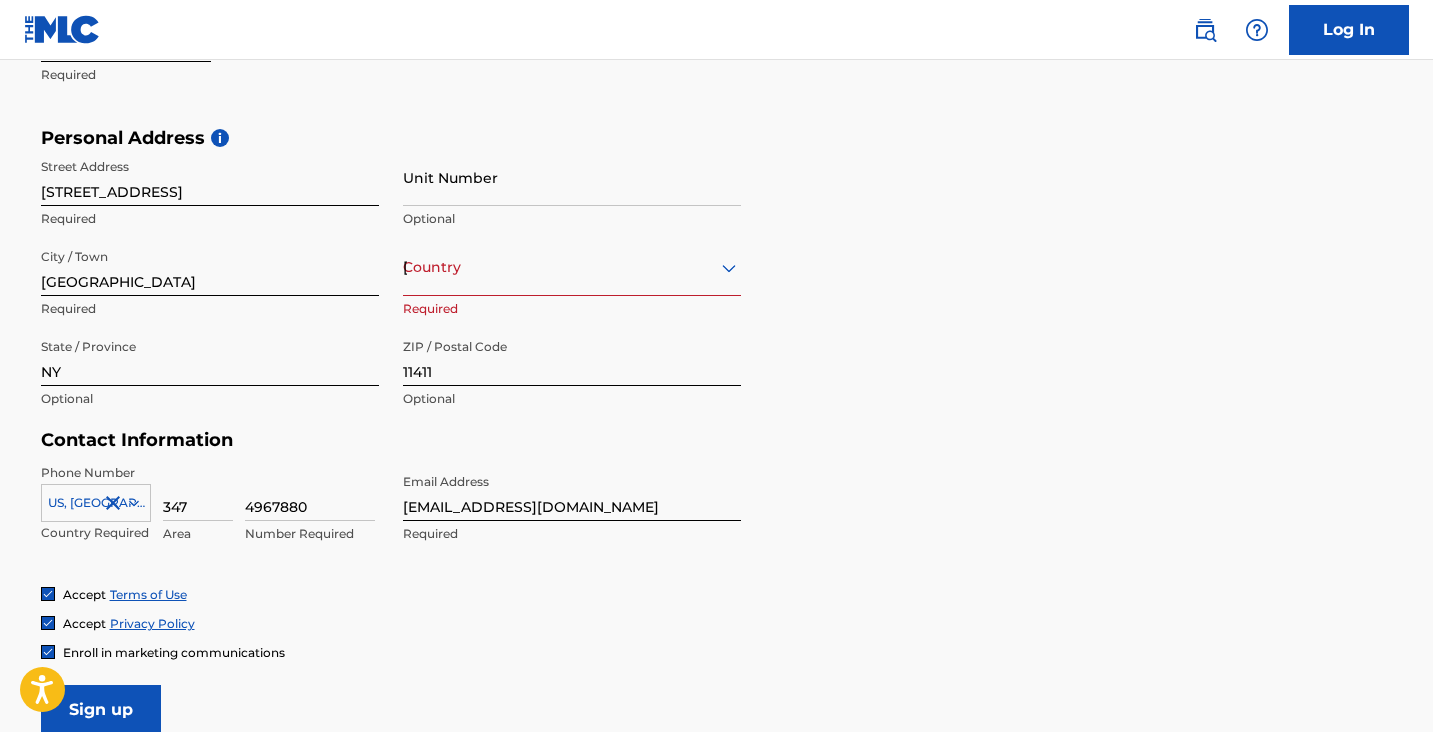 scroll, scrollTop: 637, scrollLeft: 0, axis: vertical 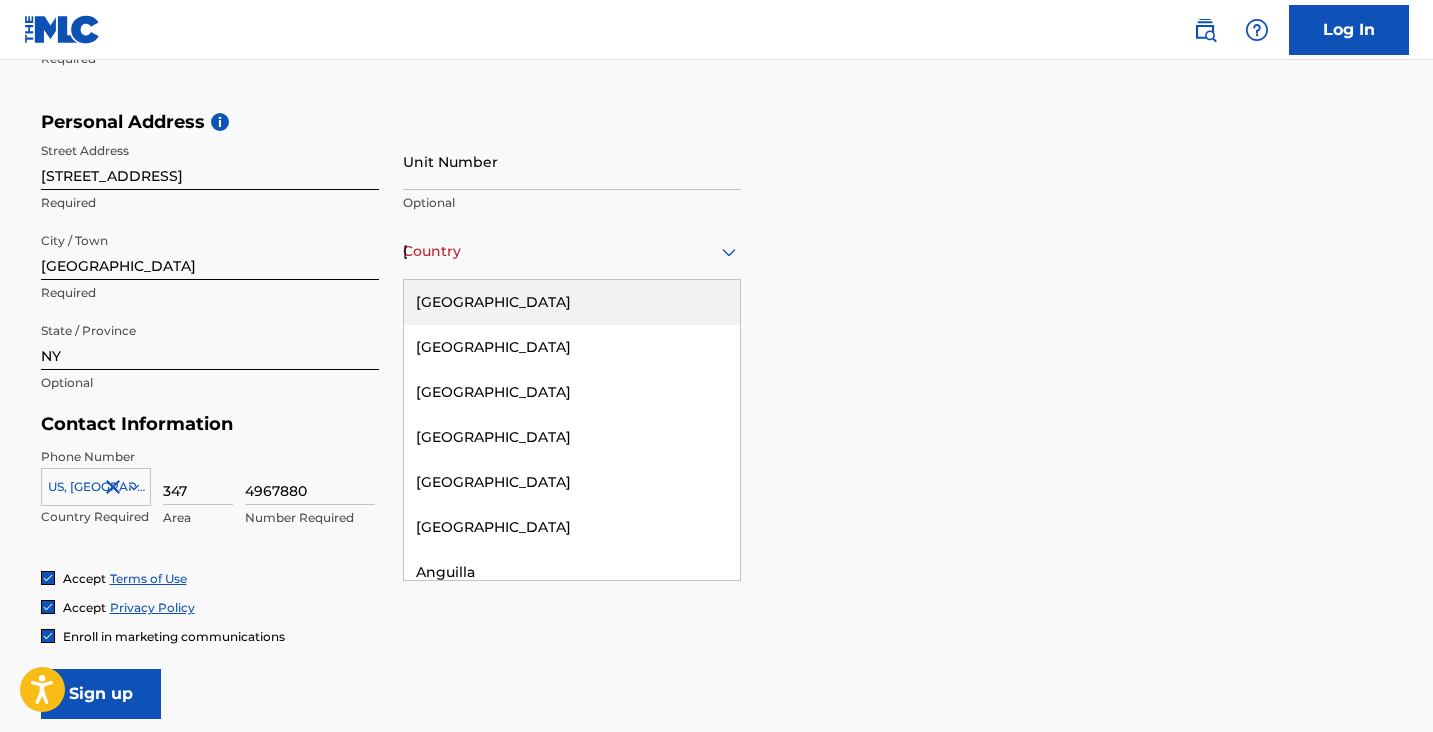 click on "[GEOGRAPHIC_DATA]" at bounding box center (572, 251) 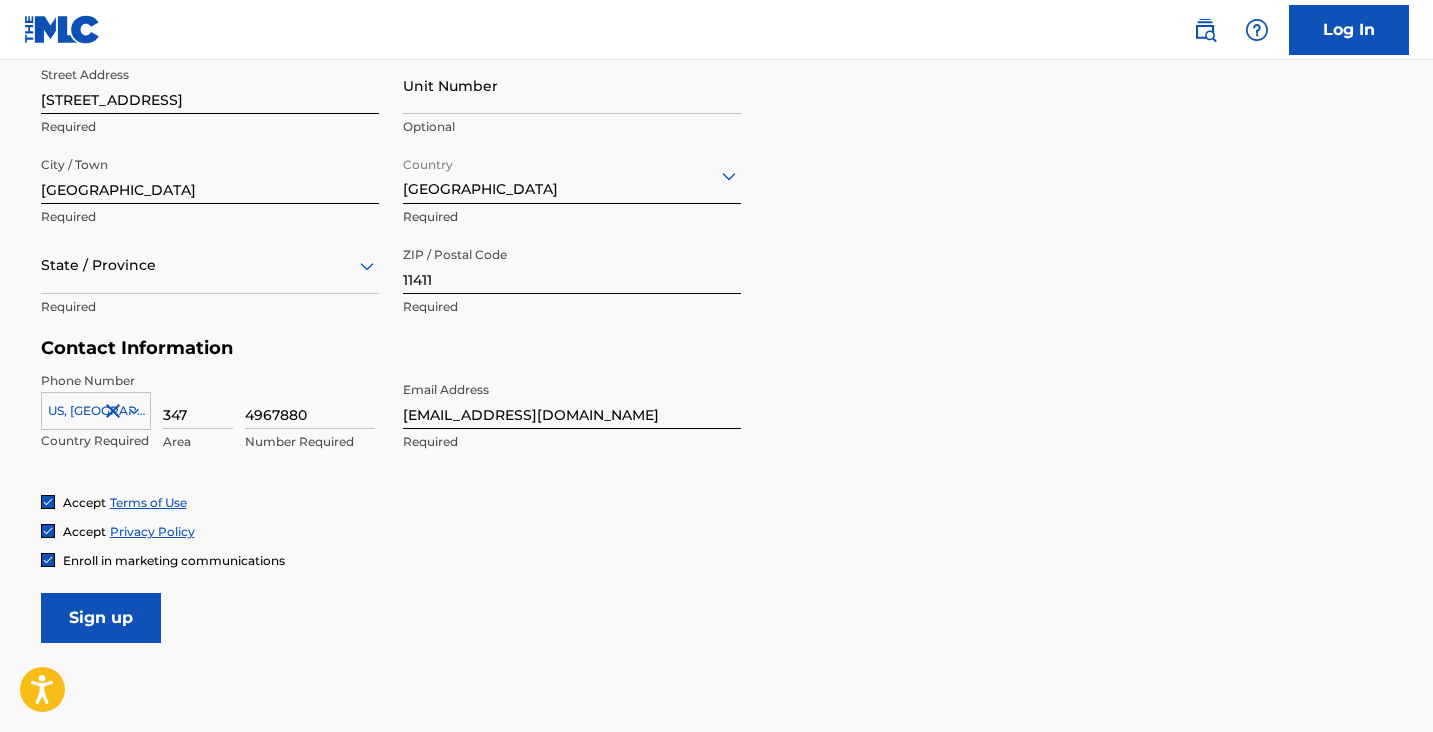 scroll, scrollTop: 831, scrollLeft: 0, axis: vertical 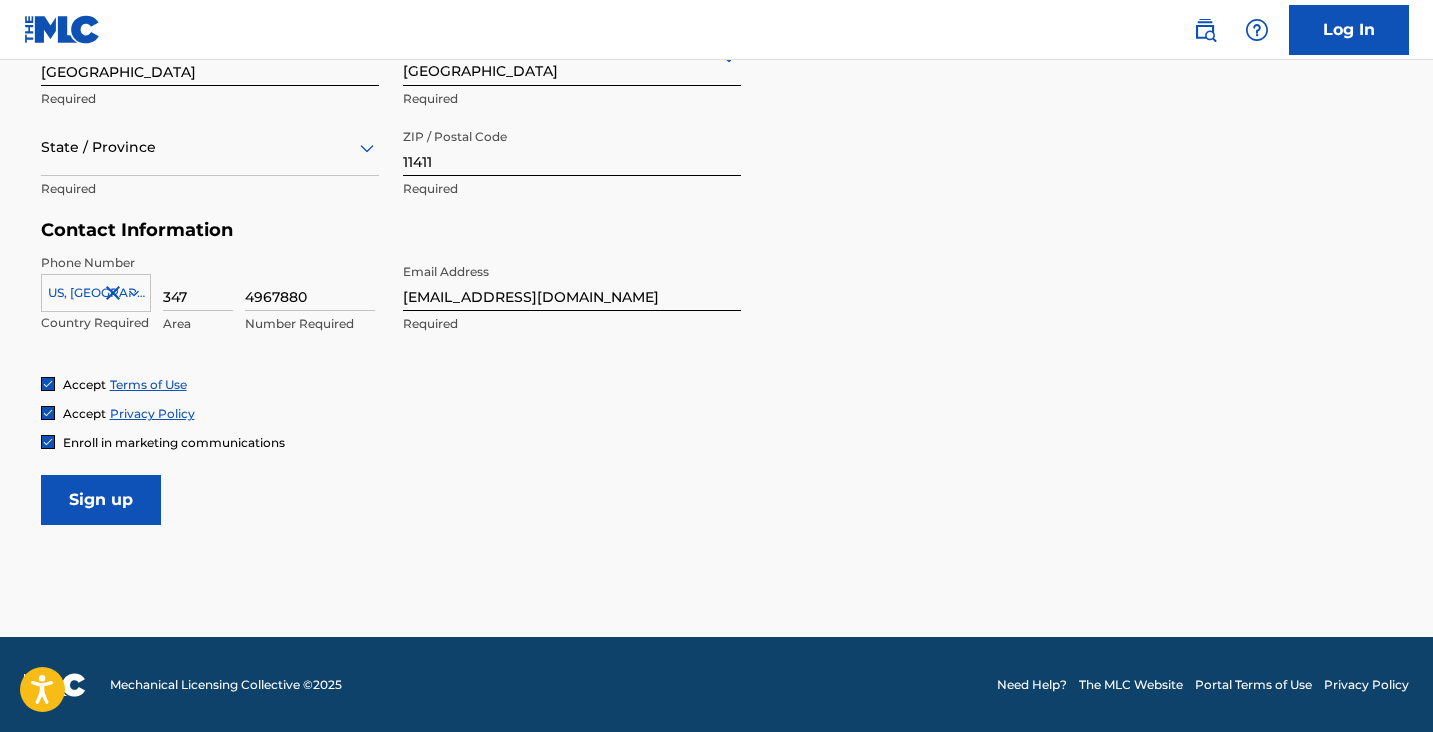 click on "Sign up" at bounding box center (101, 500) 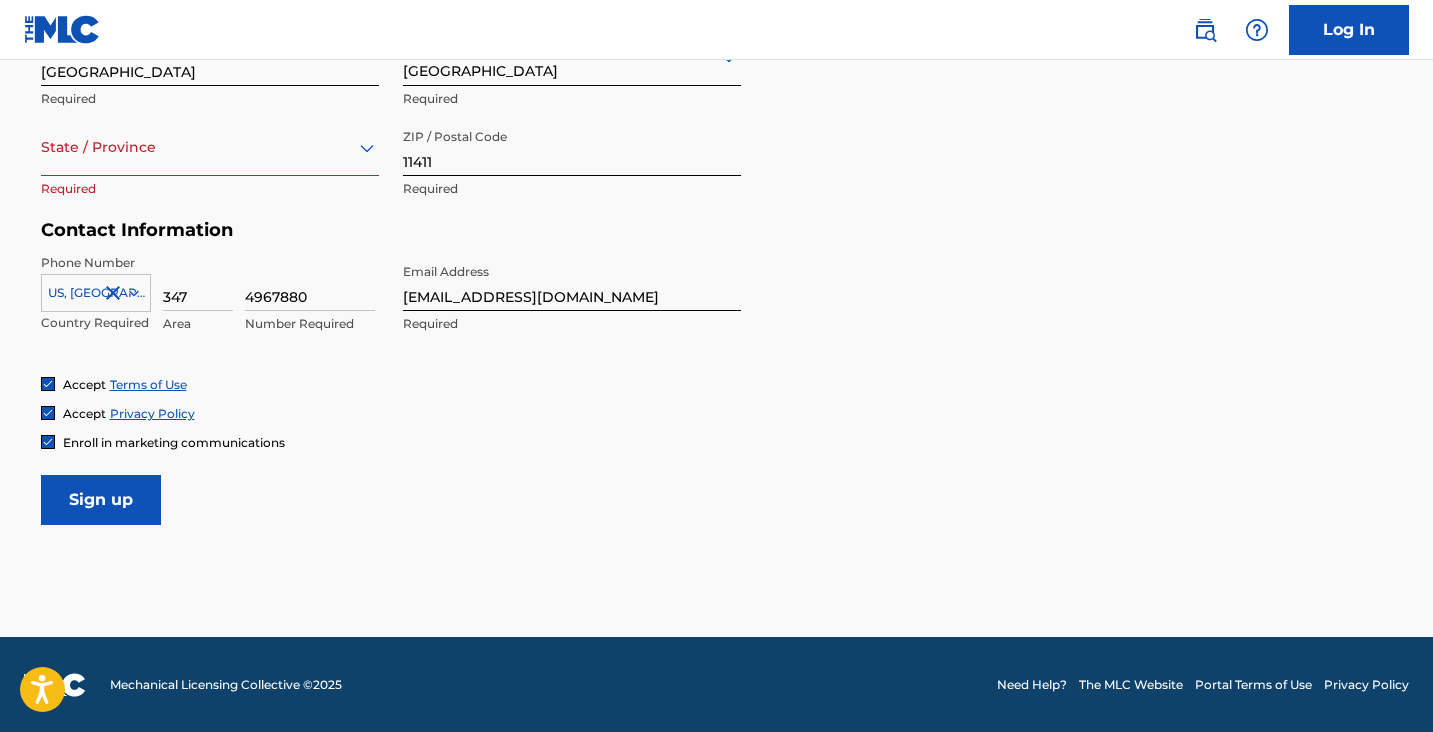 click at bounding box center [210, 147] 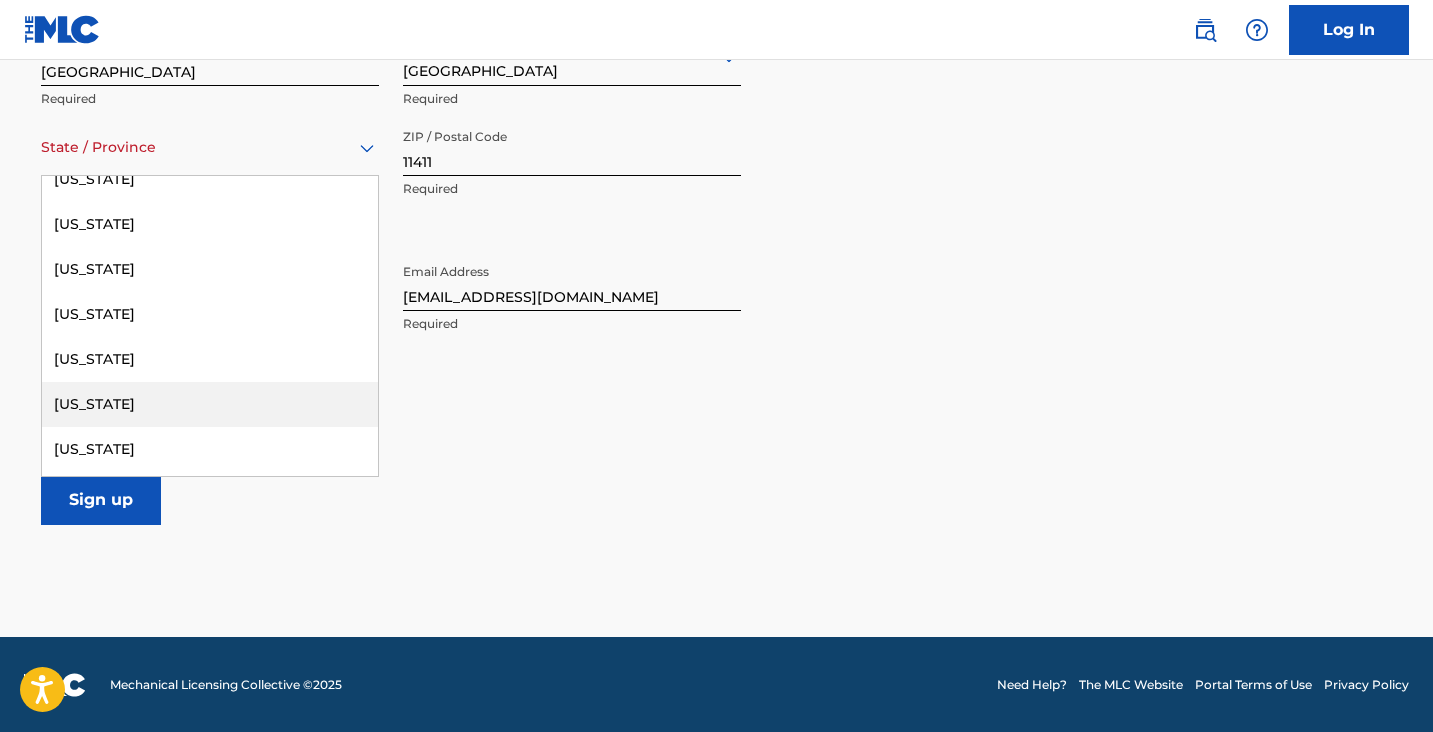 scroll, scrollTop: 1305, scrollLeft: 0, axis: vertical 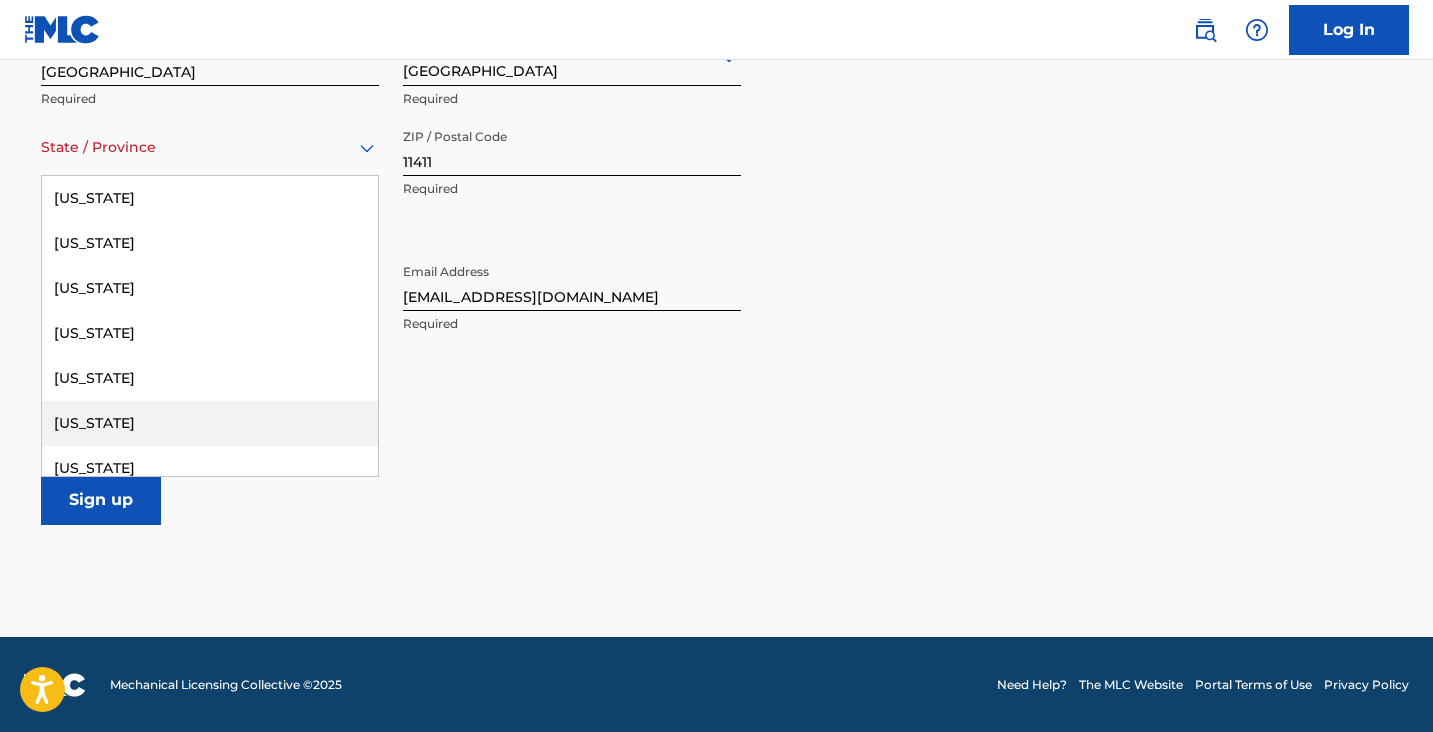click on "[US_STATE]" at bounding box center (210, 423) 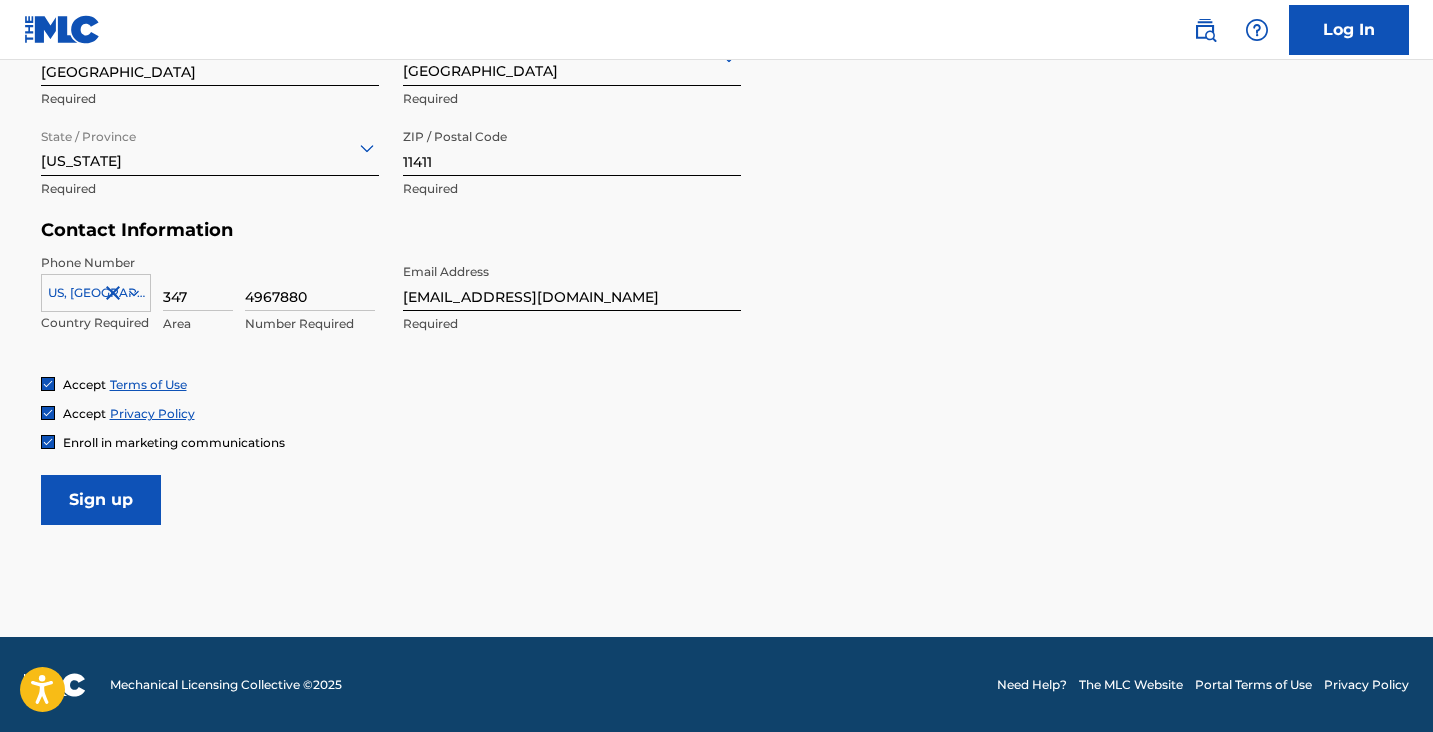 click on "Sign up" at bounding box center [101, 500] 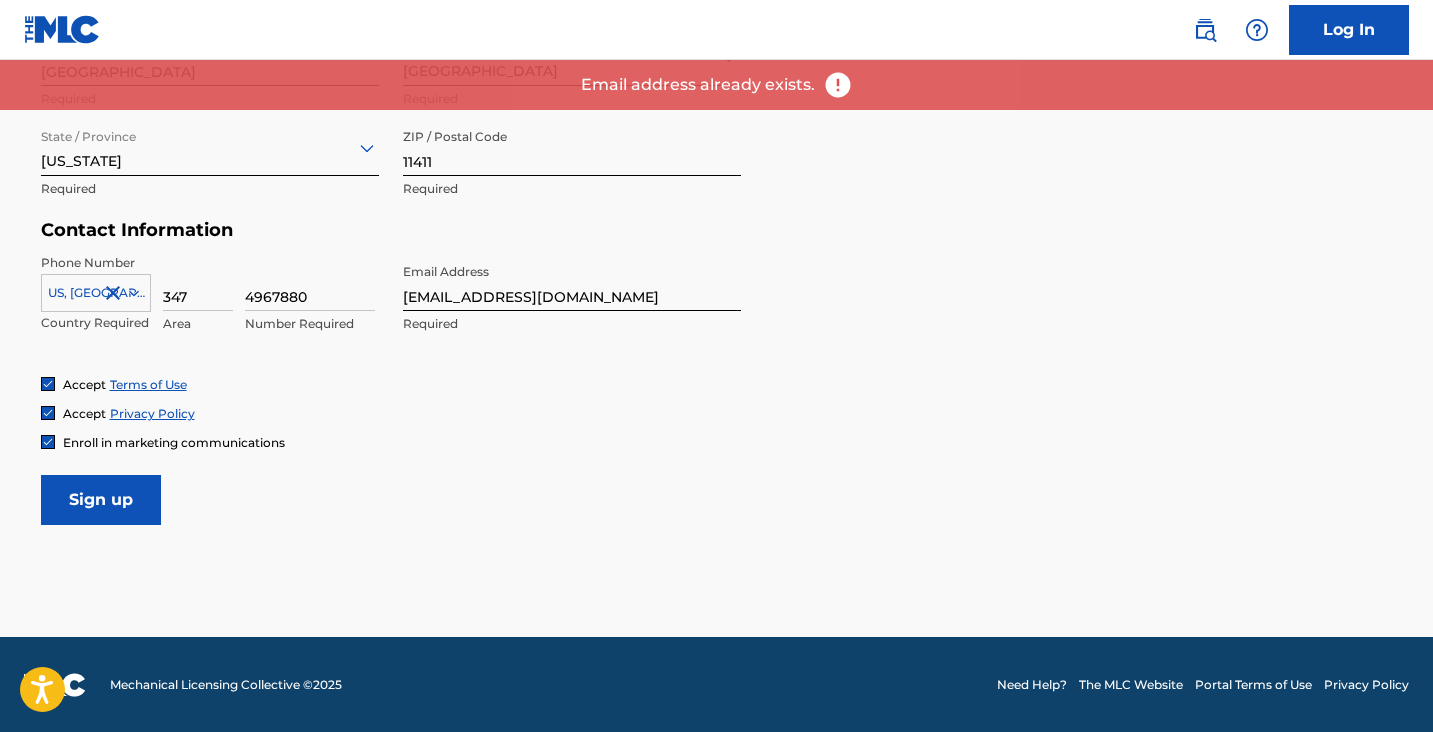 click on "Log In" at bounding box center [1349, 30] 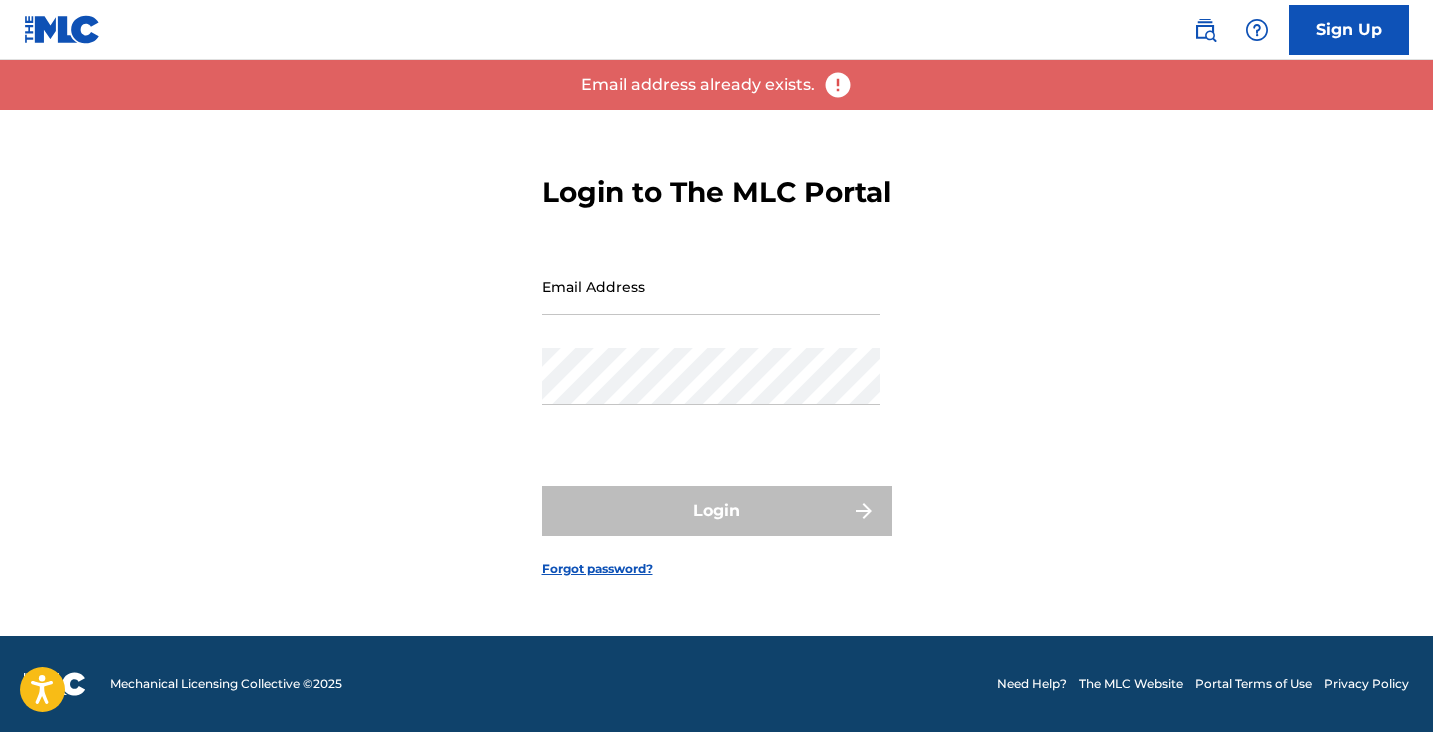 scroll, scrollTop: 0, scrollLeft: 0, axis: both 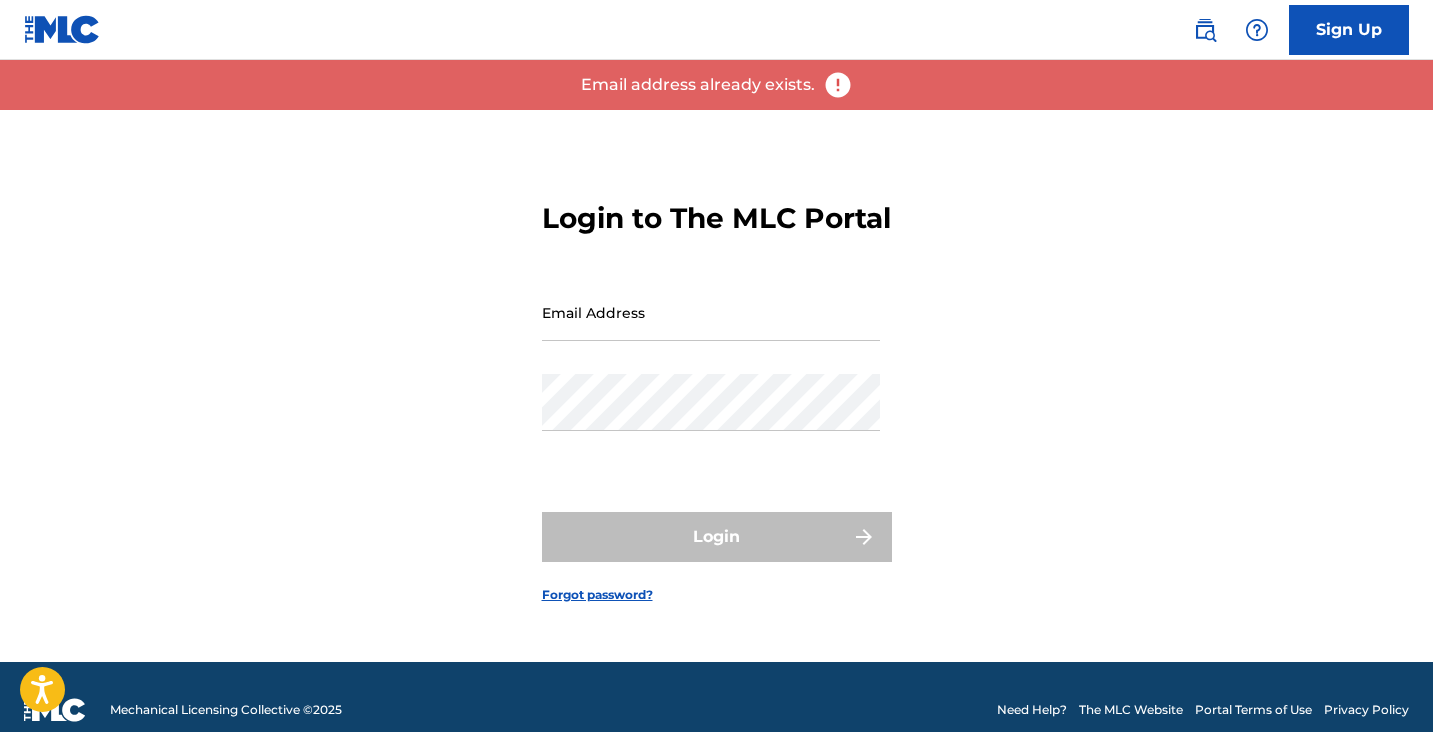 click on "Email Address" at bounding box center (711, 312) 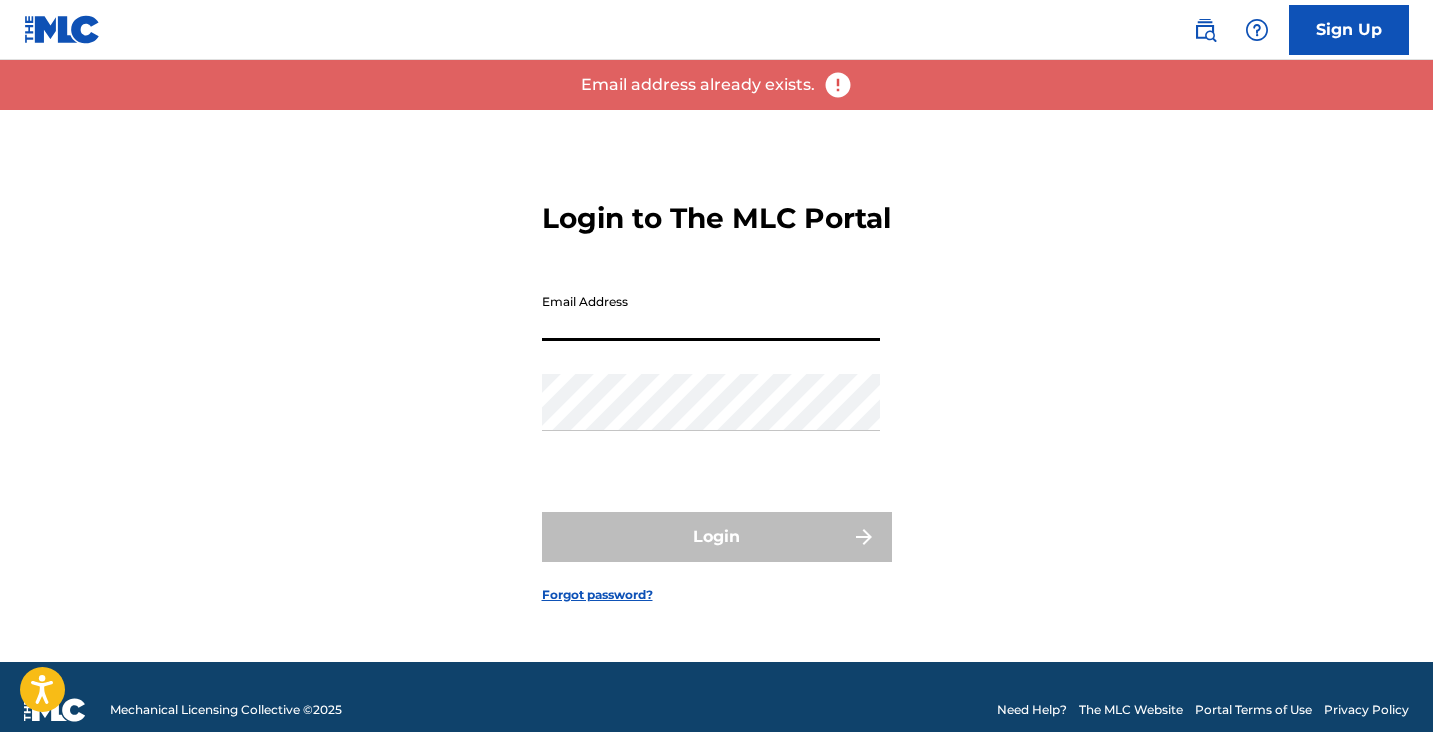 type on "[EMAIL_ADDRESS][DOMAIN_NAME]" 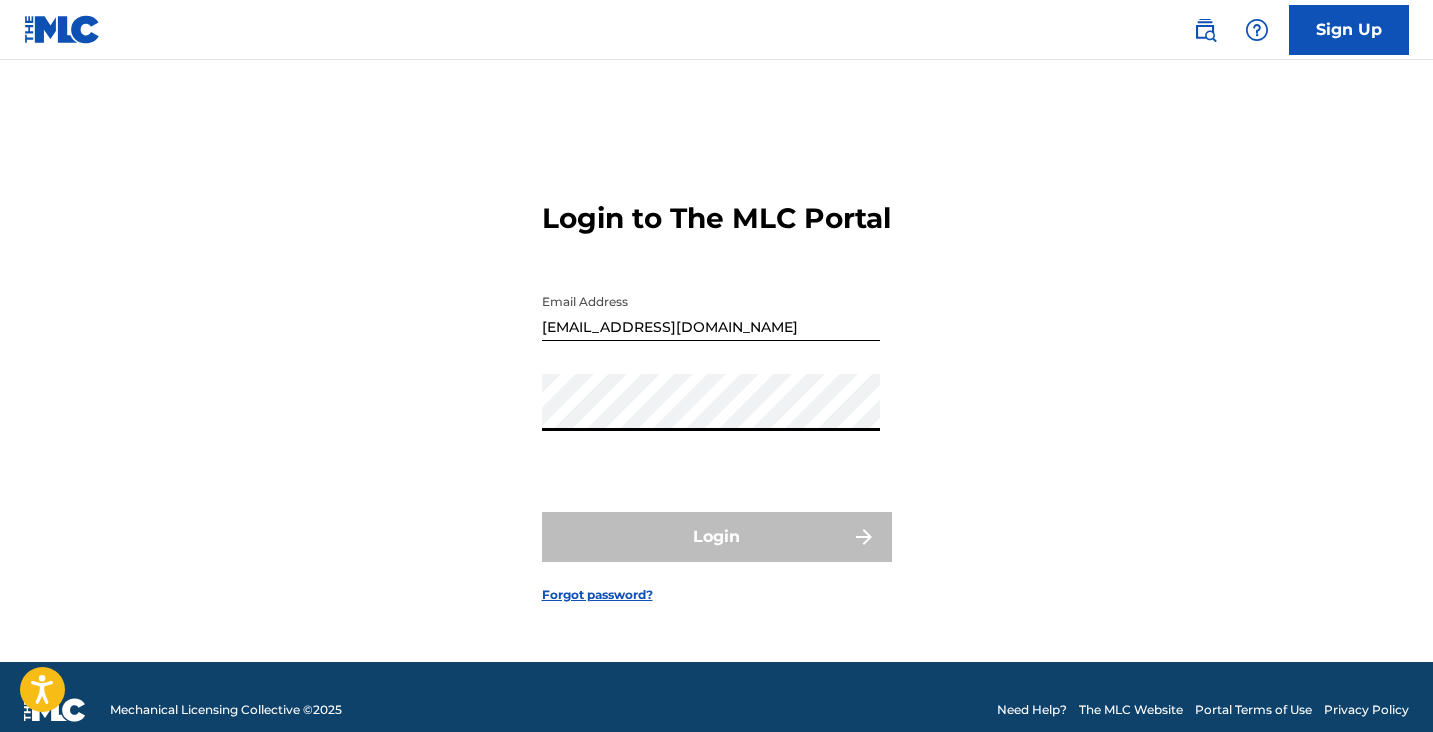 click on "Password" at bounding box center (711, 419) 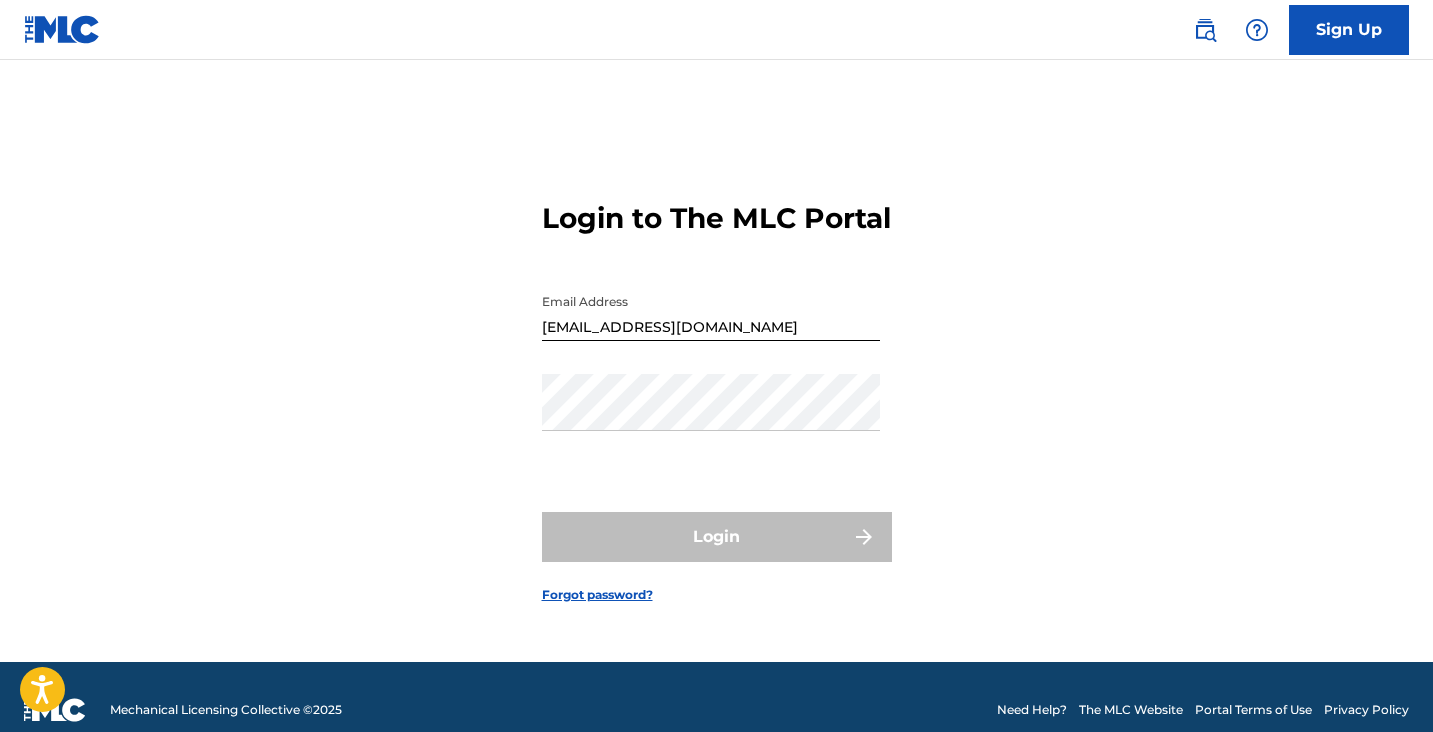 scroll, scrollTop: 26, scrollLeft: 0, axis: vertical 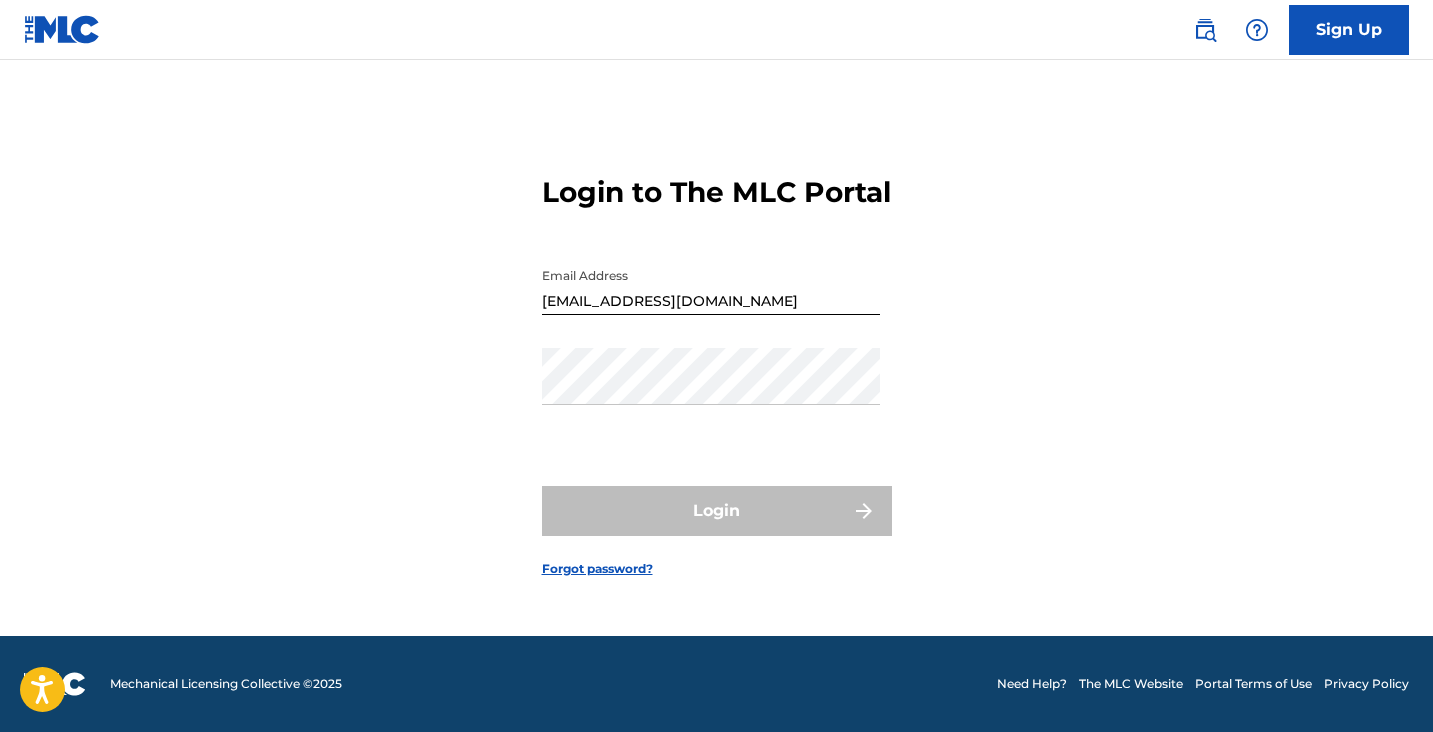 click on "Forgot password?" at bounding box center (597, 569) 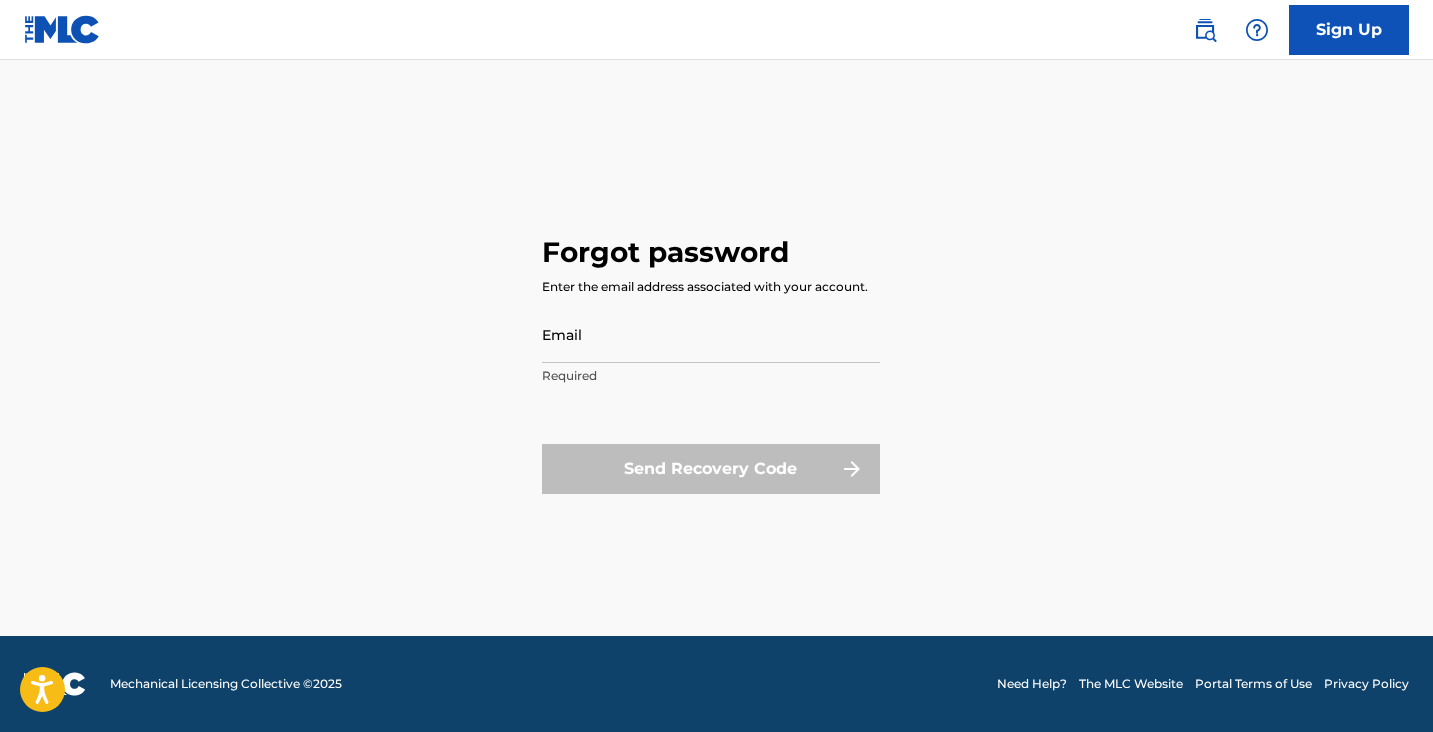 scroll, scrollTop: 0, scrollLeft: 0, axis: both 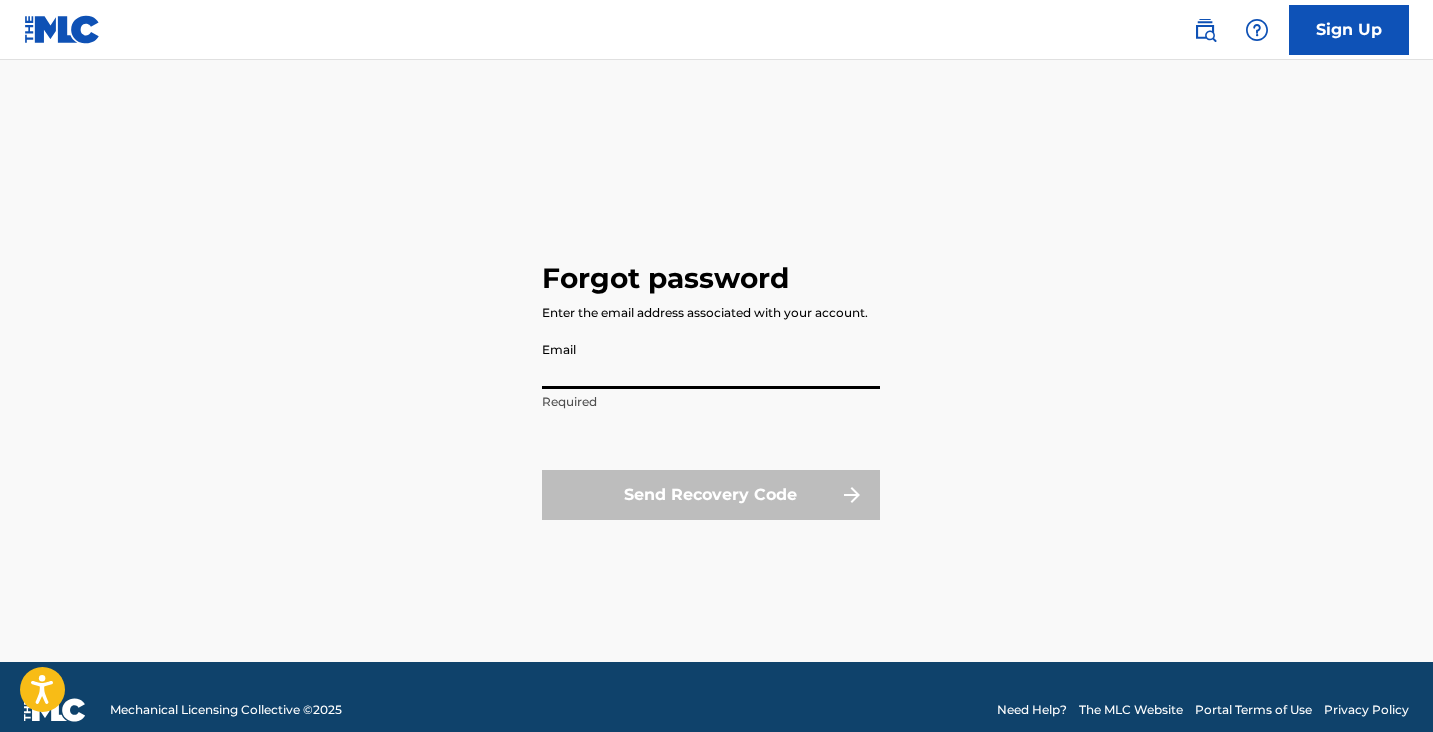 click on "Email" at bounding box center (711, 360) 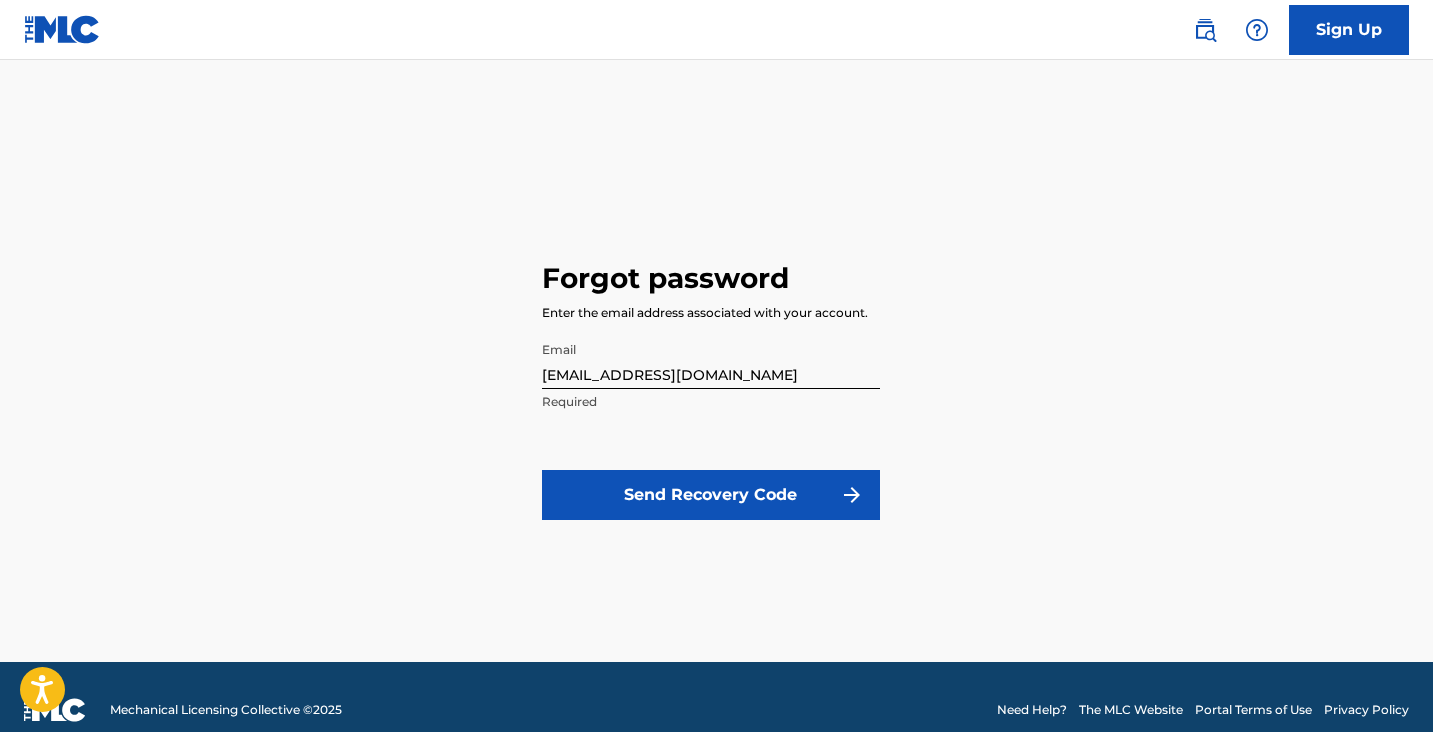 click on "Send Recovery Code" at bounding box center (711, 495) 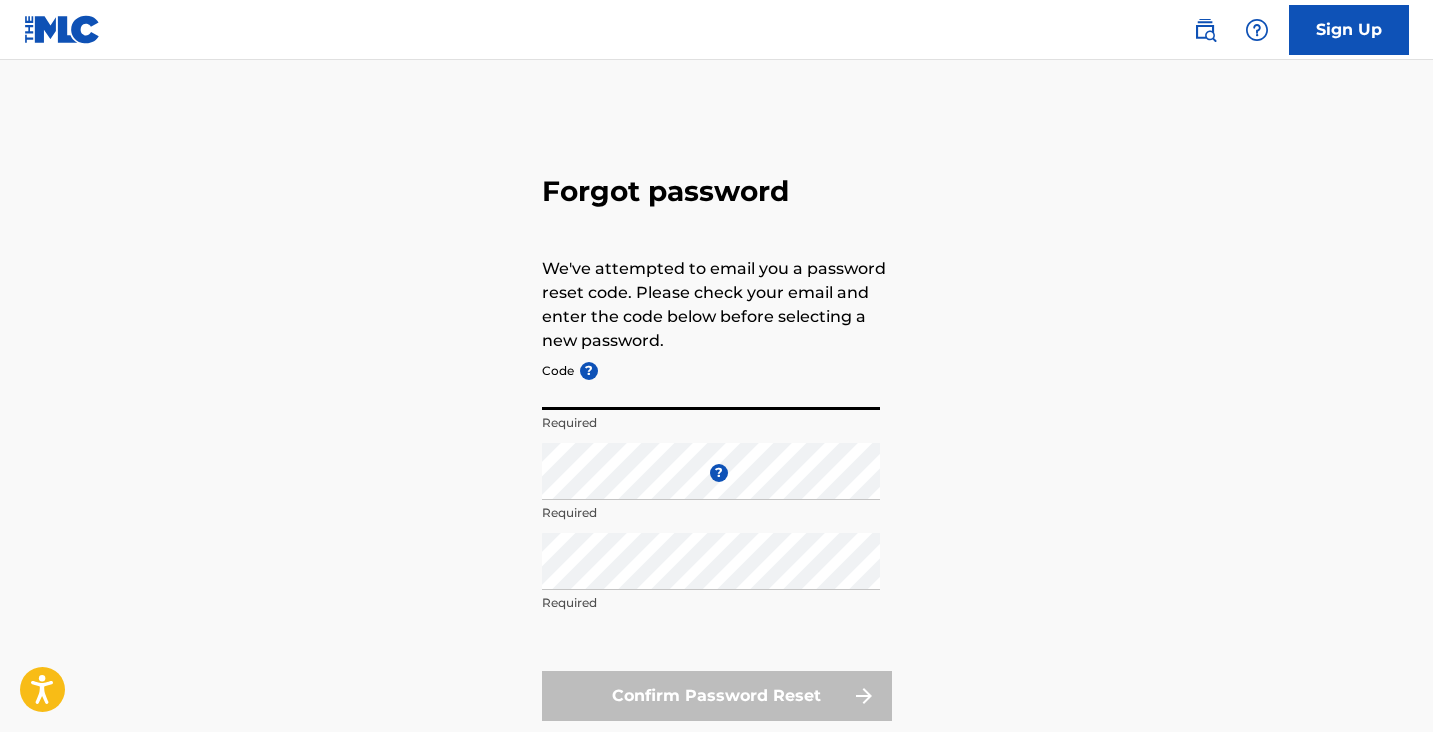 click on "Code ?" at bounding box center [711, 381] 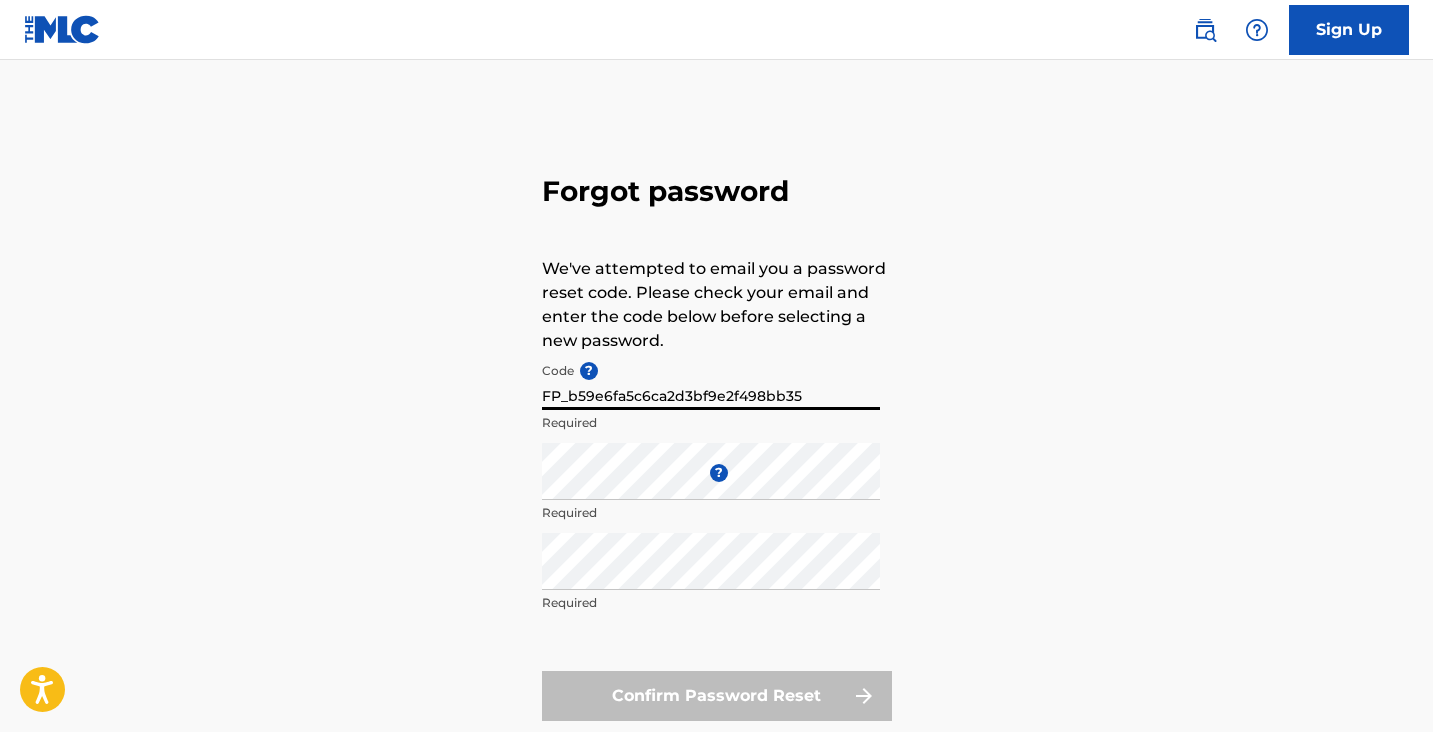 type on "FP_b59e6fa5c6ca2d3bf9e2f498bb35" 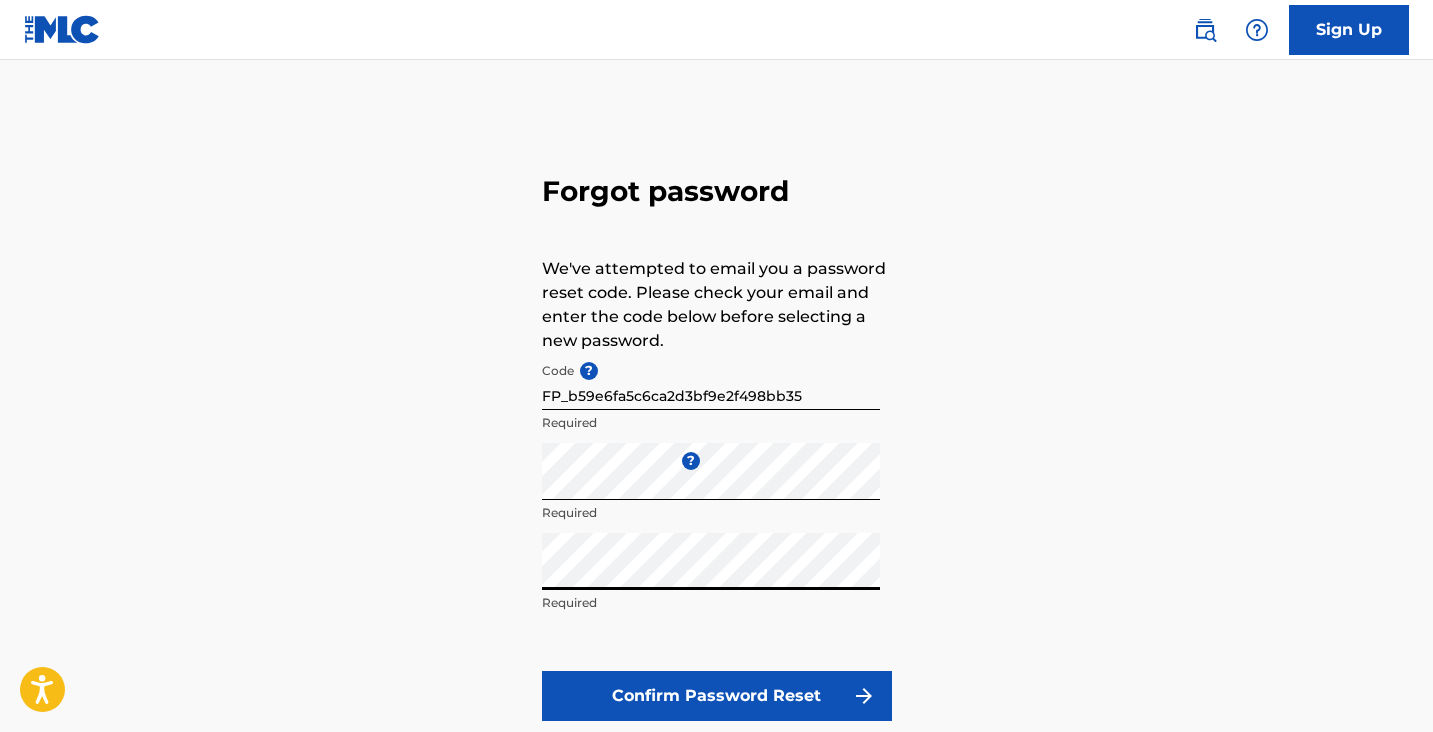 click on "Confirm Password Reset" at bounding box center [717, 696] 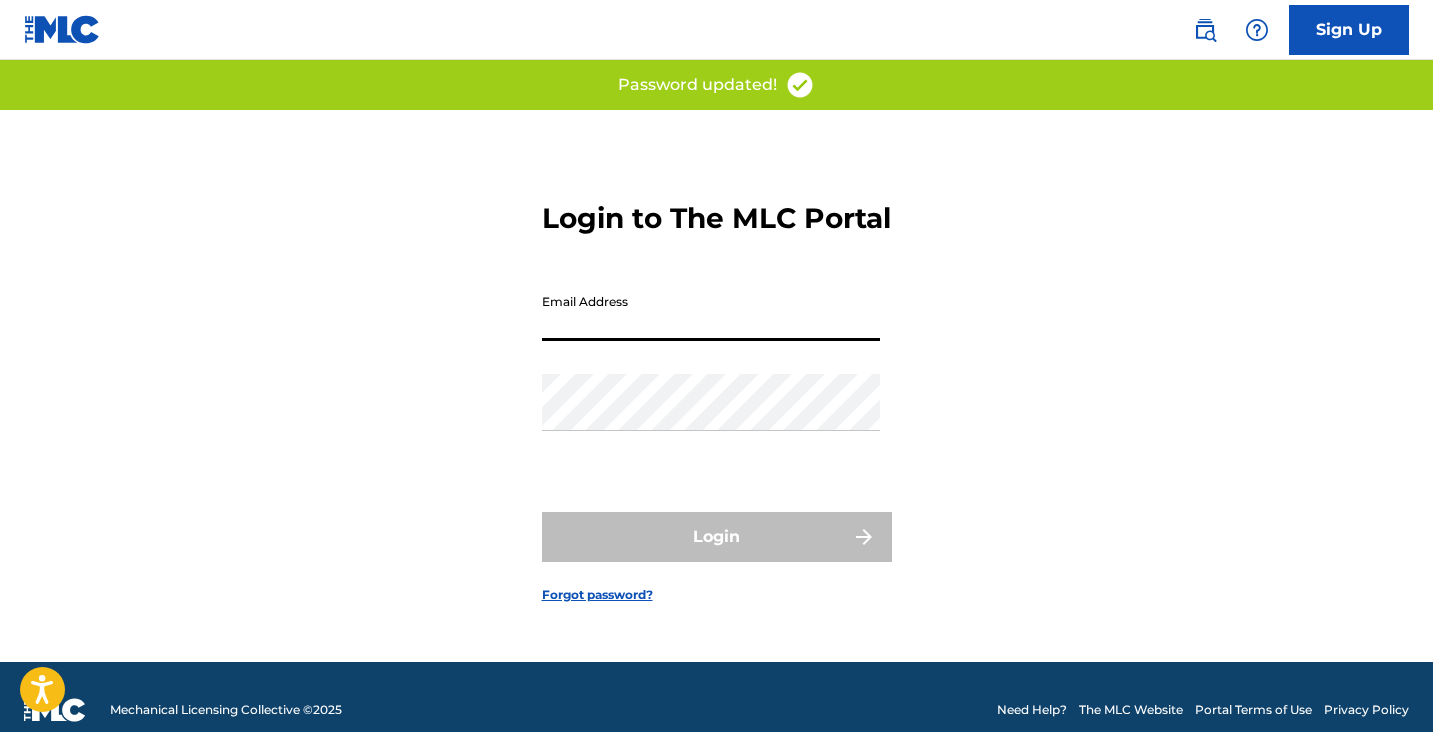 click on "Email Address" at bounding box center [711, 312] 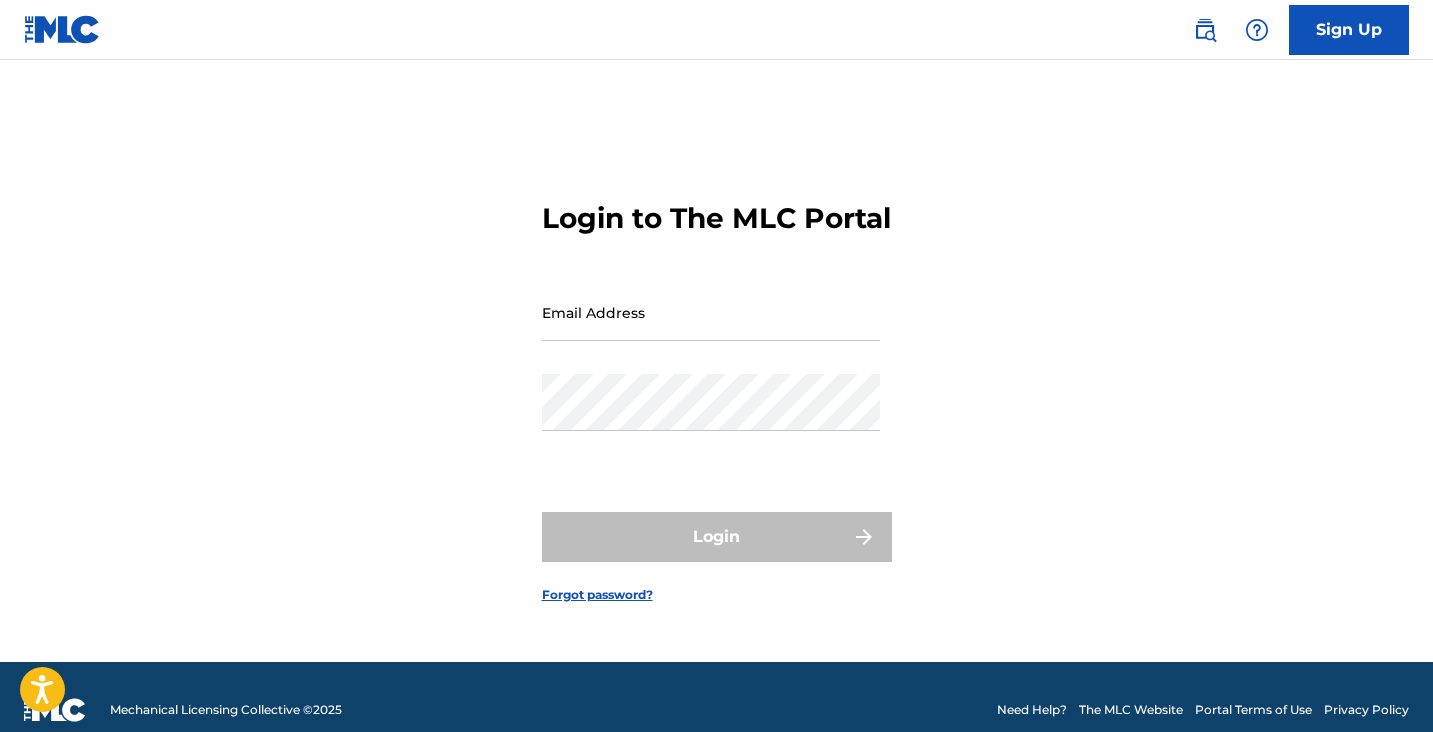 type on "[EMAIL_ADDRESS][DOMAIN_NAME]" 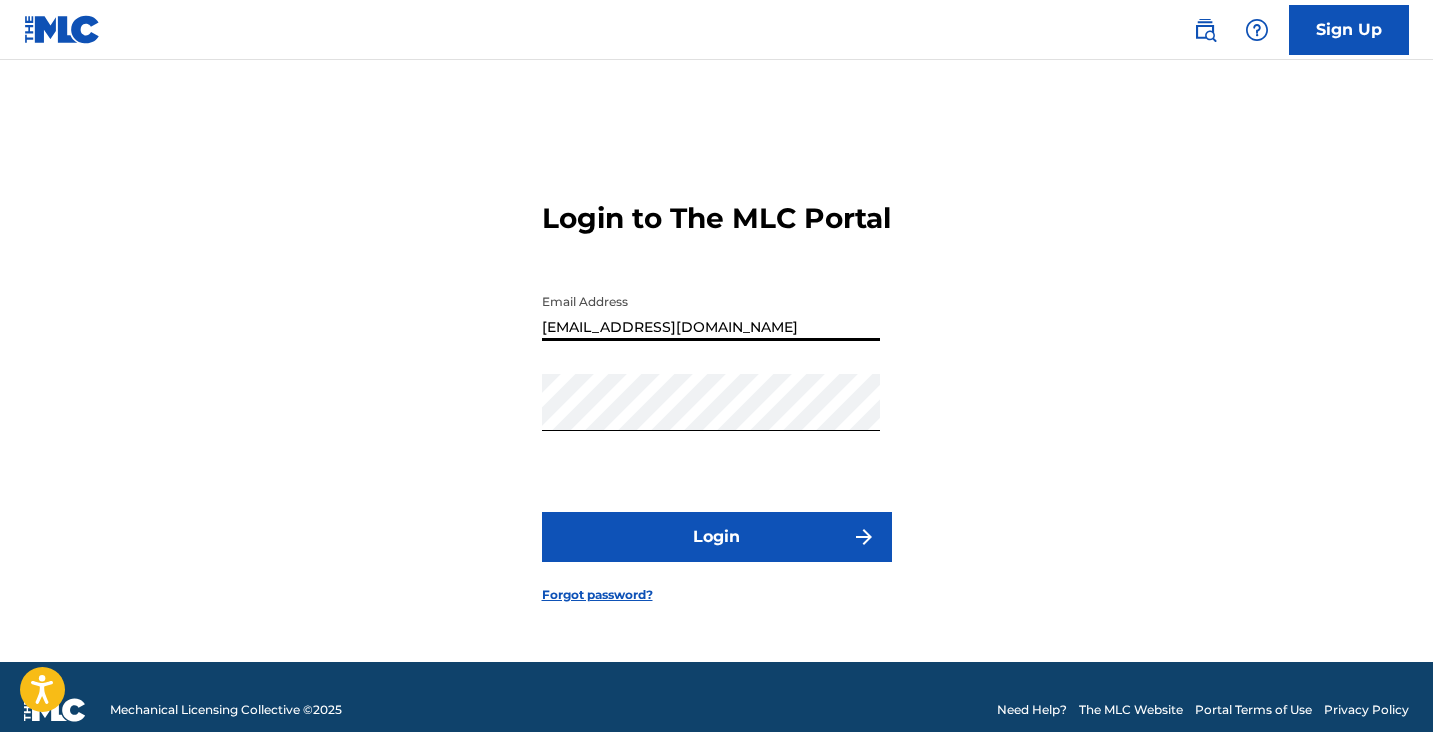 click on "Login" at bounding box center (717, 537) 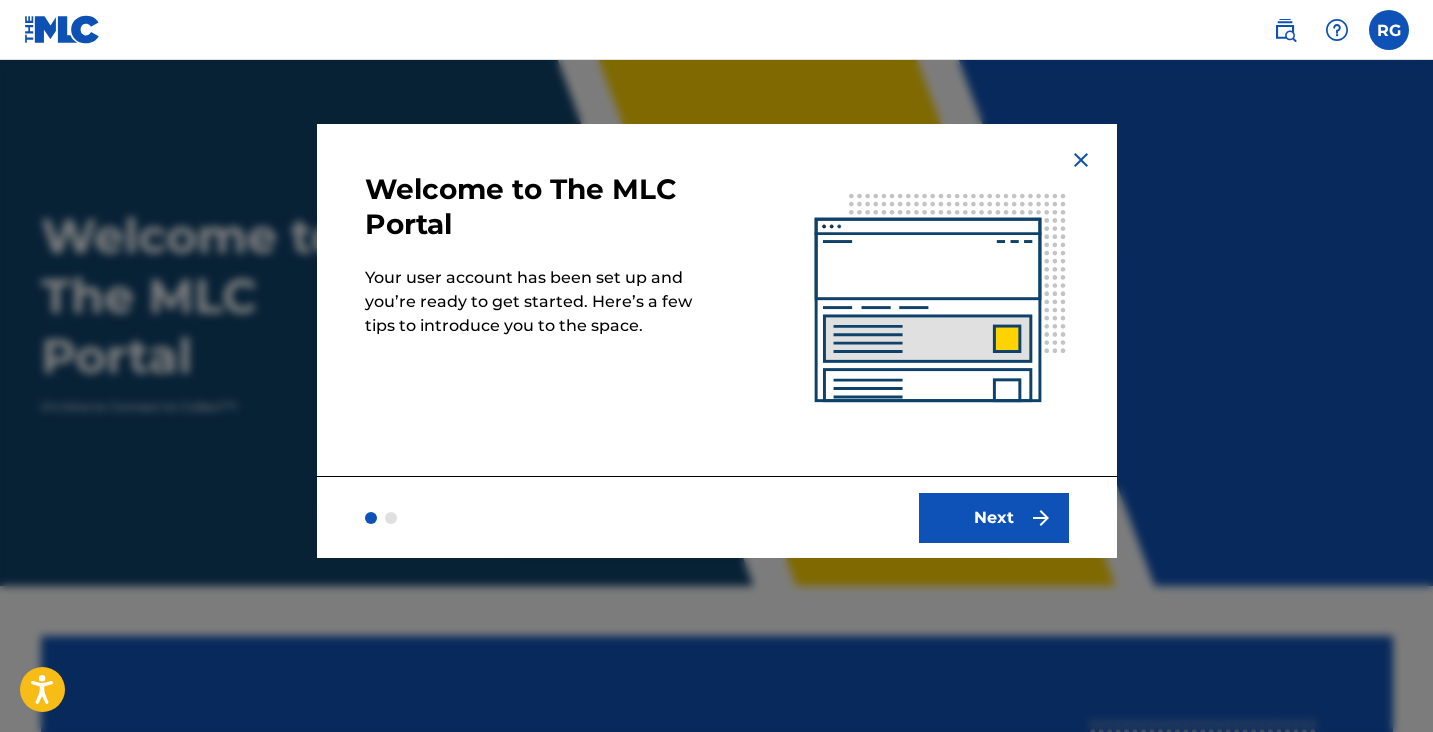 scroll, scrollTop: 0, scrollLeft: 0, axis: both 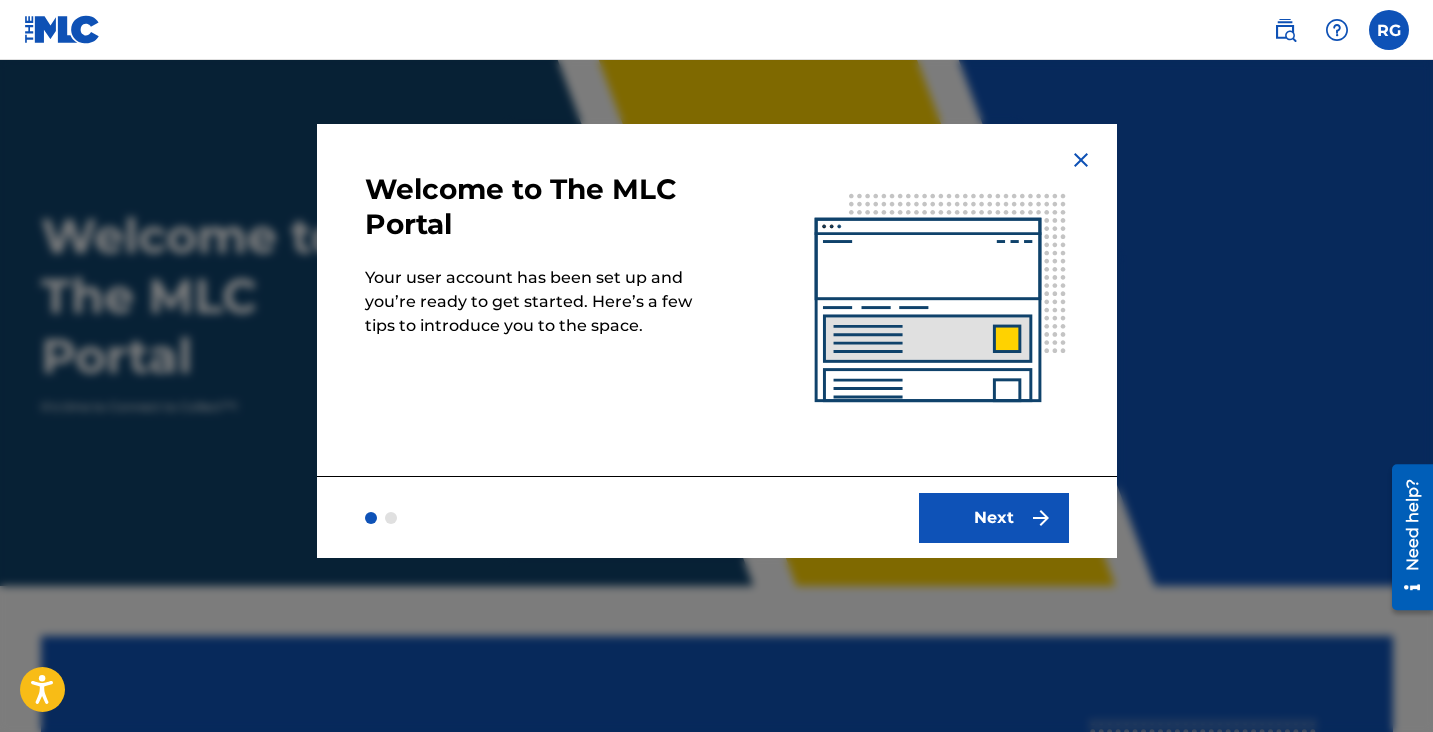 click on "Next" at bounding box center (994, 518) 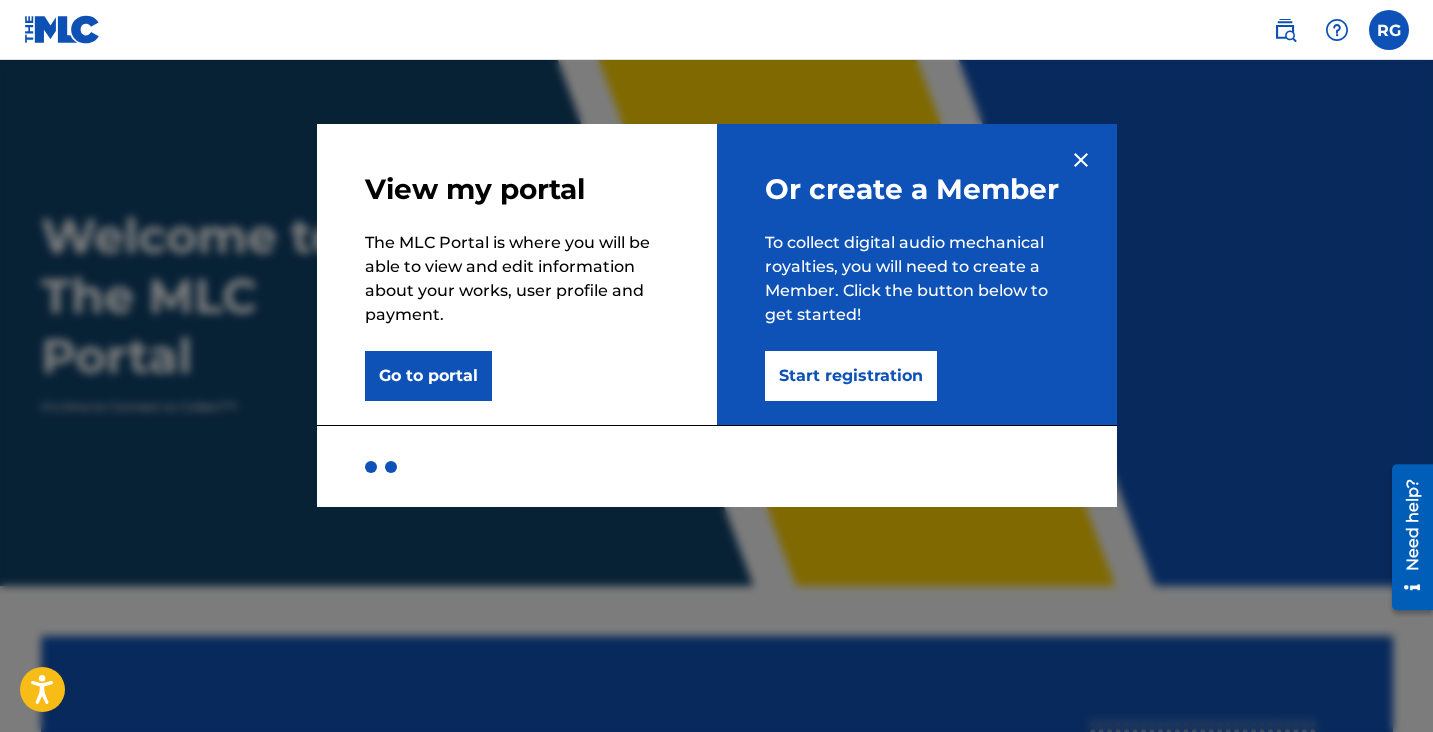 click on "Go to portal" at bounding box center [428, 376] 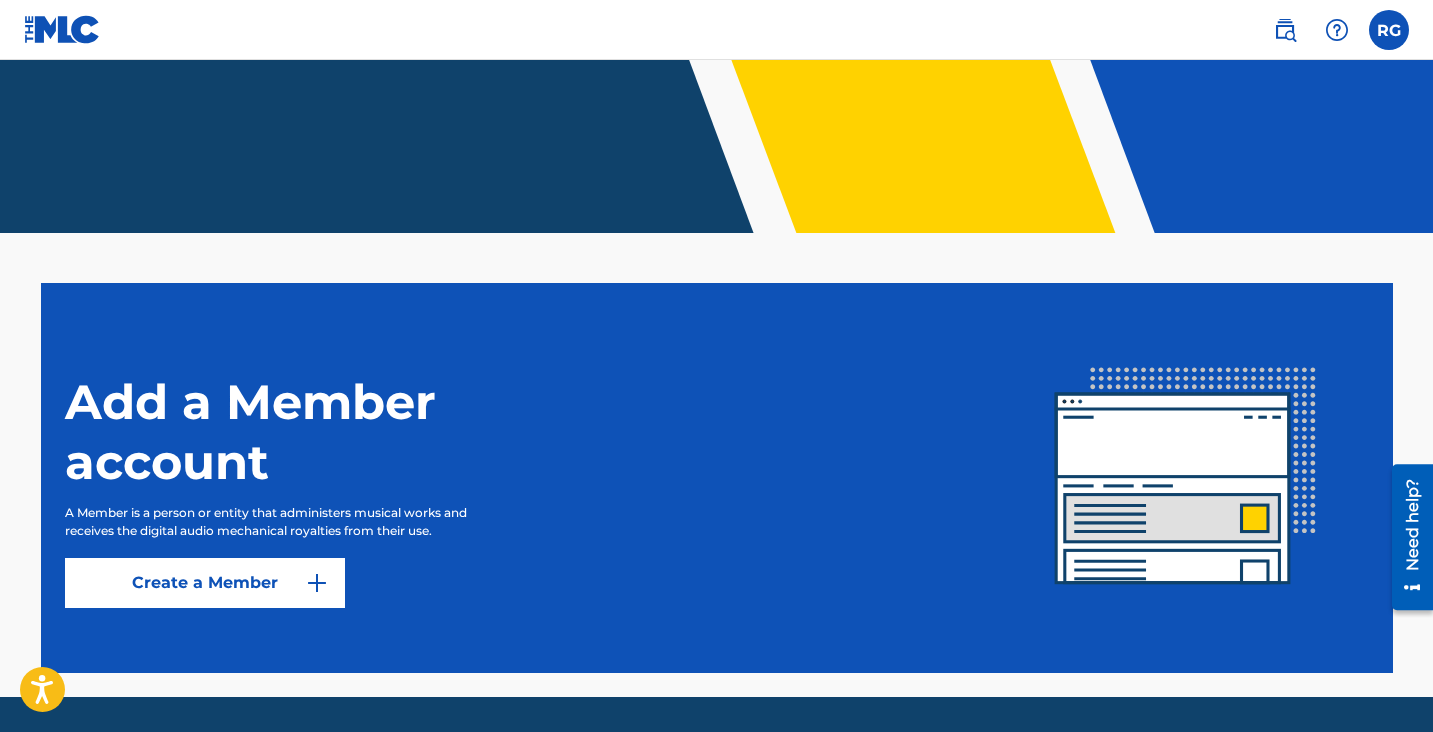 scroll, scrollTop: 414, scrollLeft: 0, axis: vertical 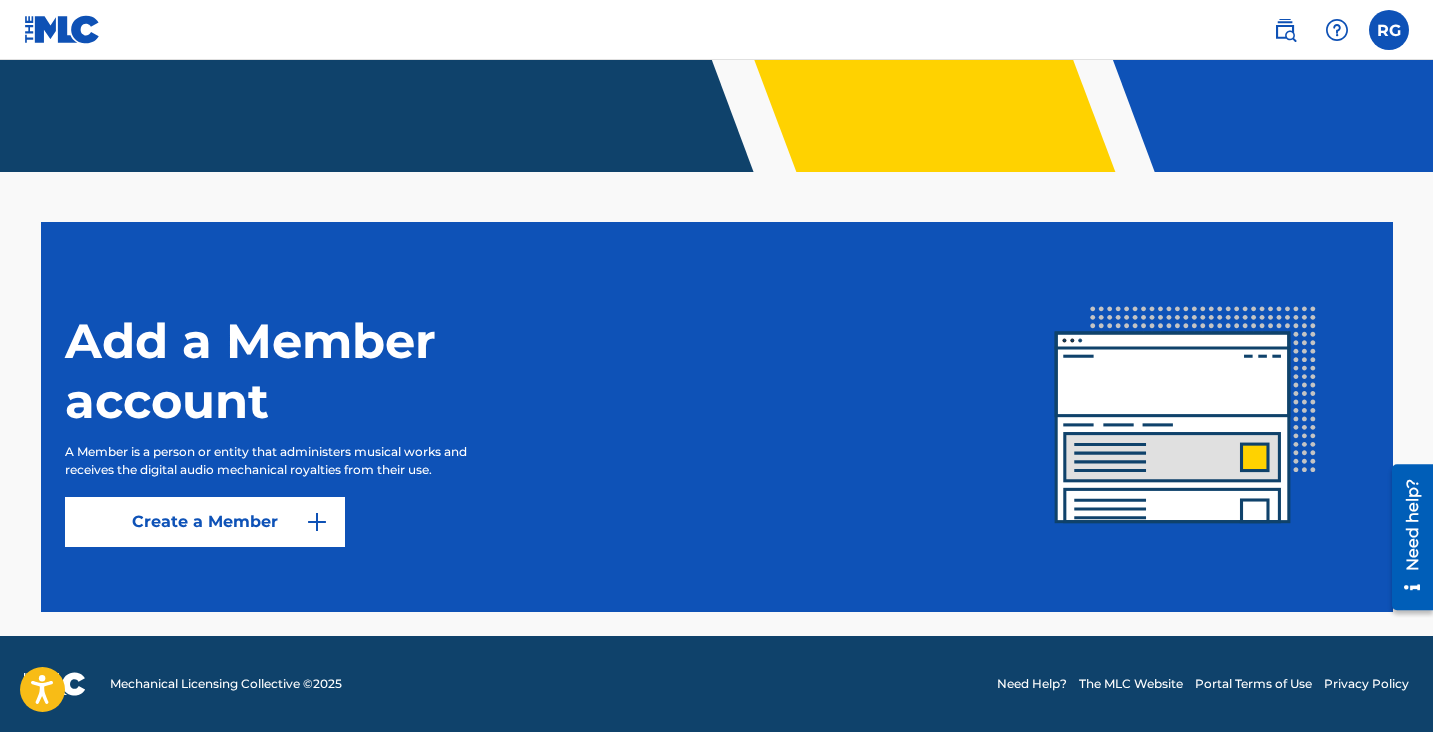 click on "Create a Member" at bounding box center [205, 522] 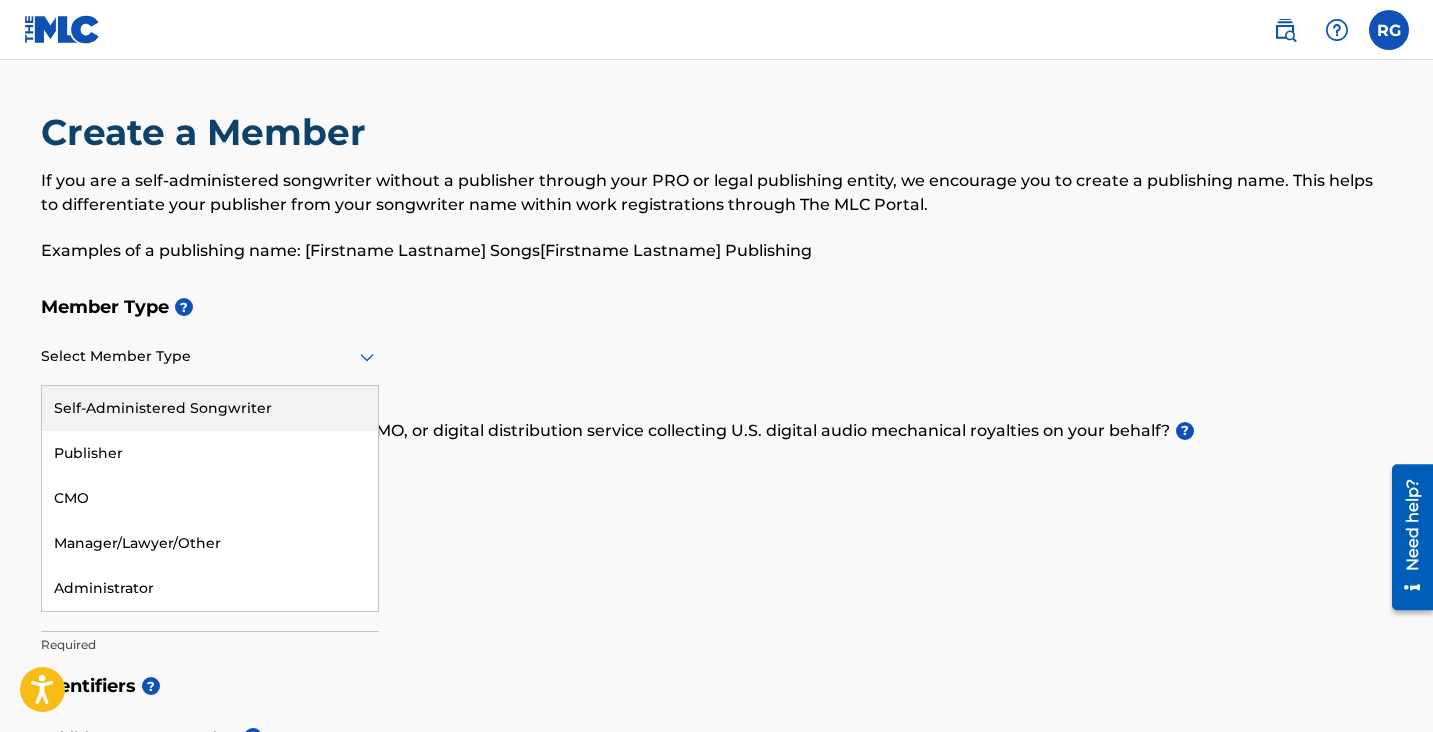 click on "Select Member Type" at bounding box center (210, 357) 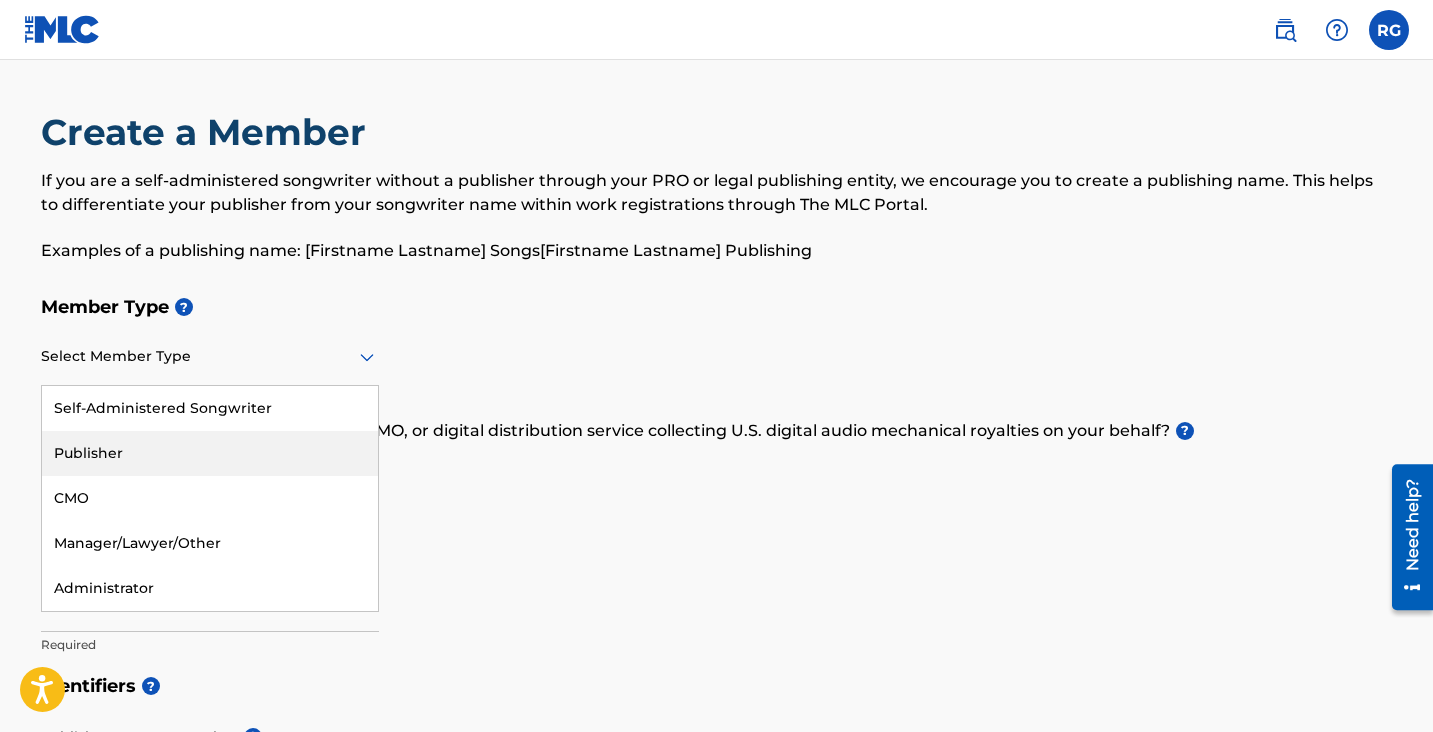 click on "Publisher" at bounding box center (210, 453) 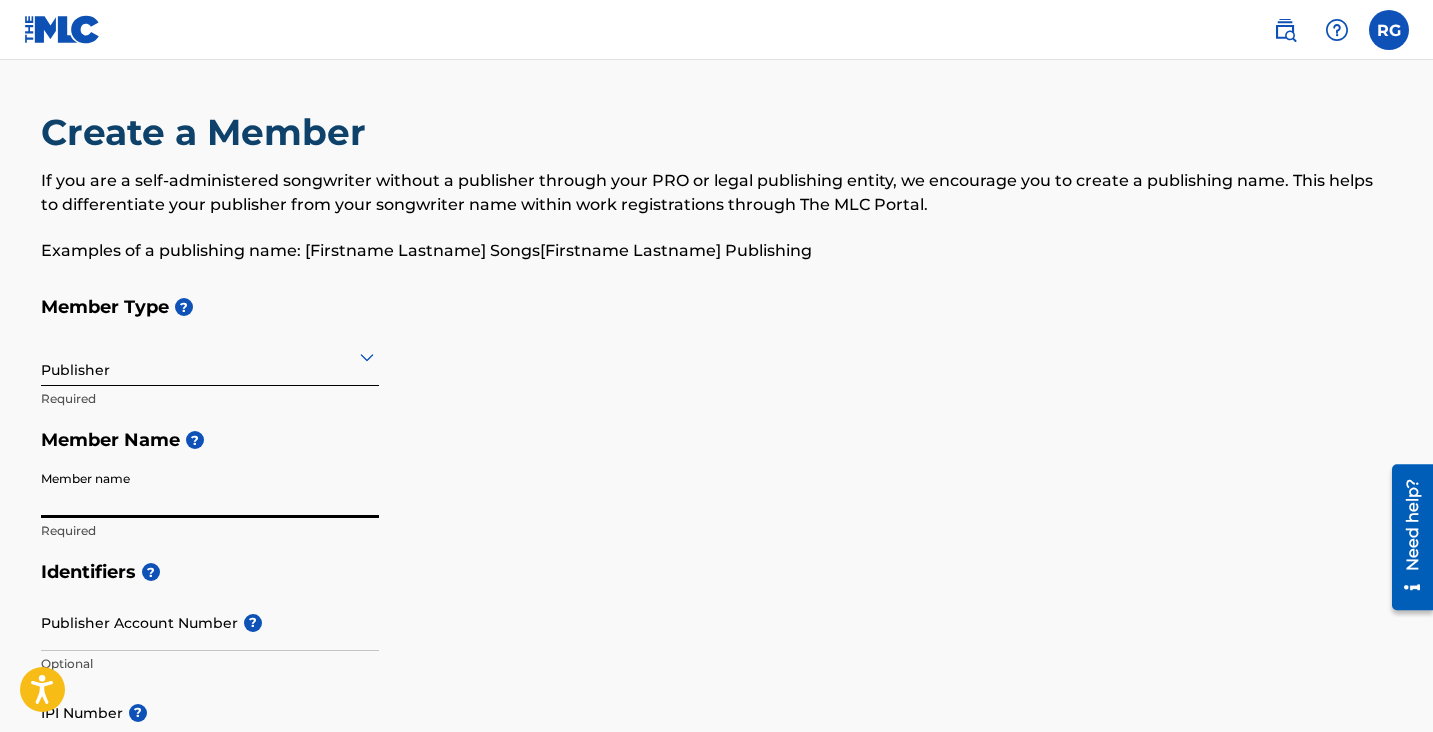 click on "Member name" at bounding box center [210, 489] 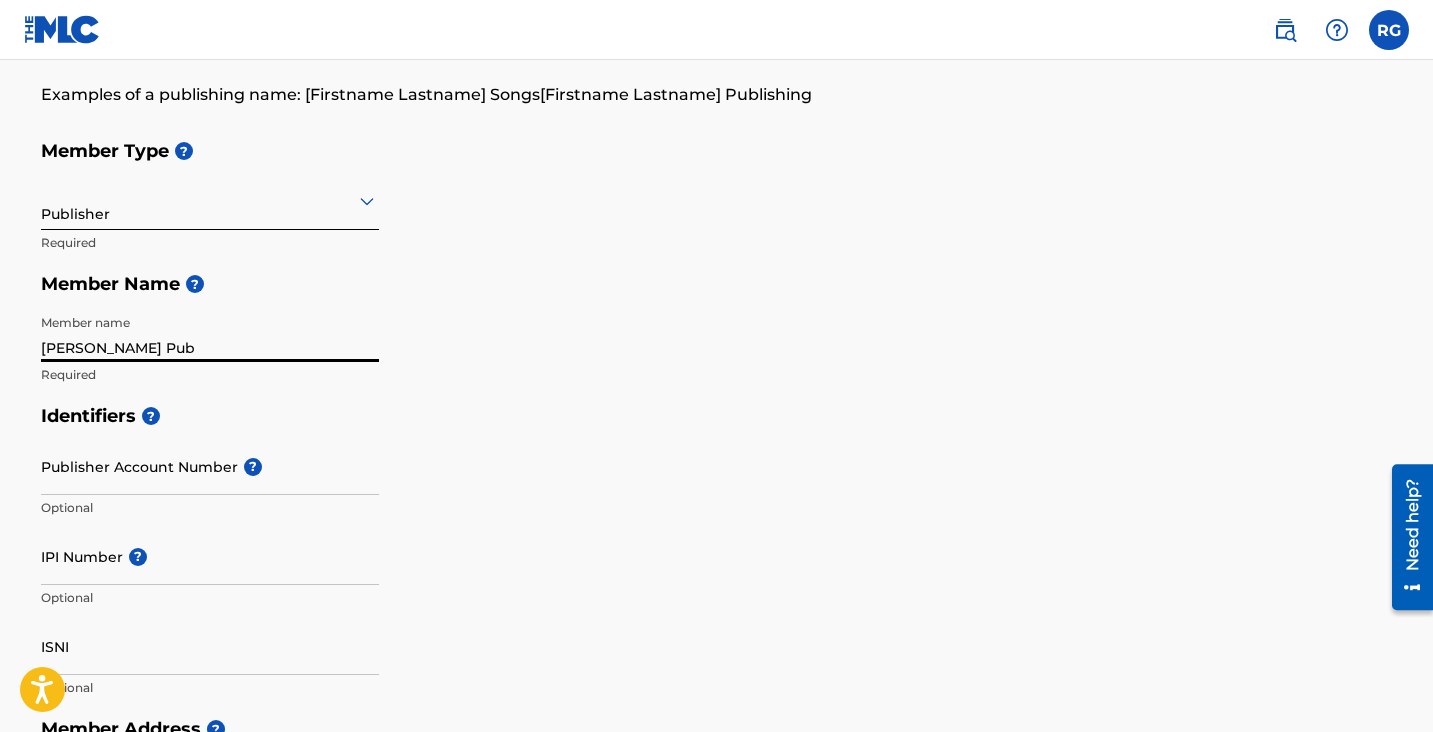scroll, scrollTop: 182, scrollLeft: 0, axis: vertical 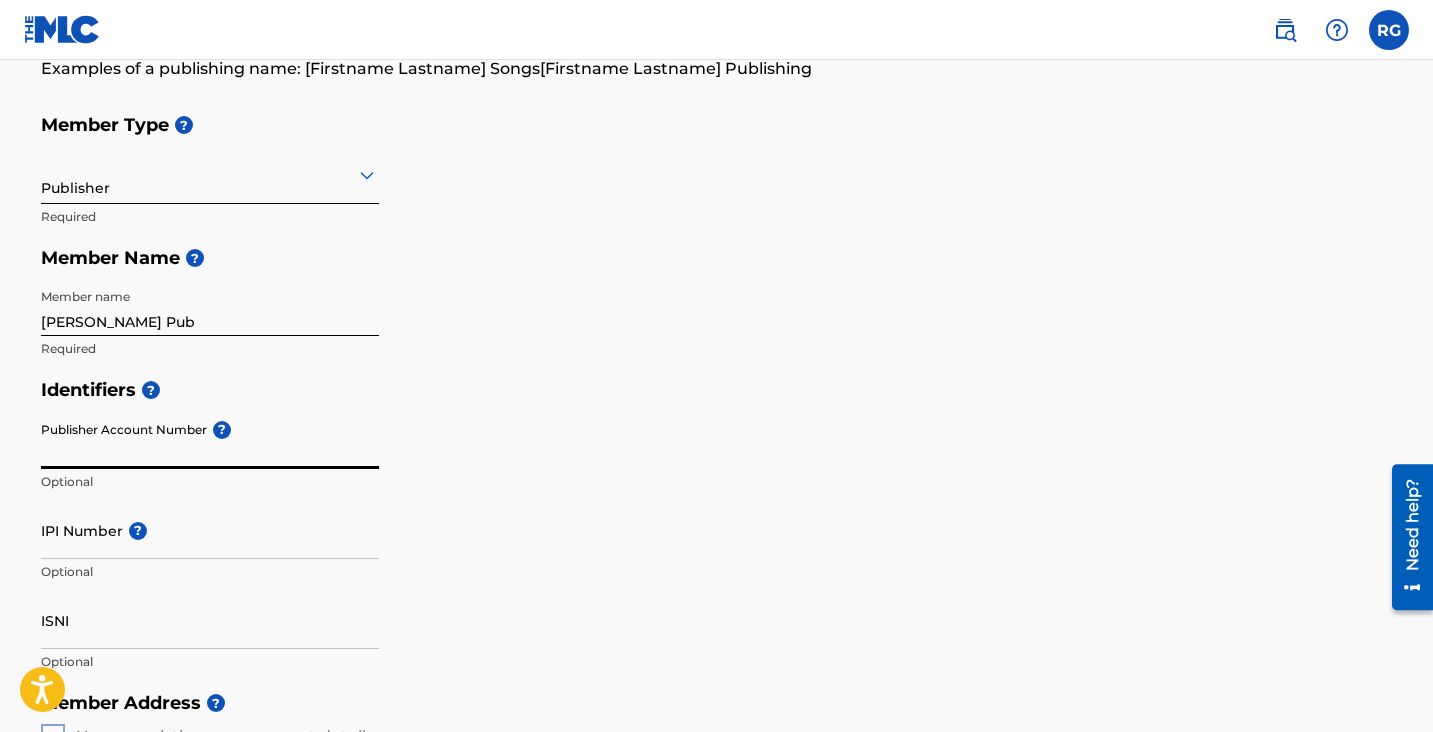 click on "Publisher Account Number ?" at bounding box center [210, 440] 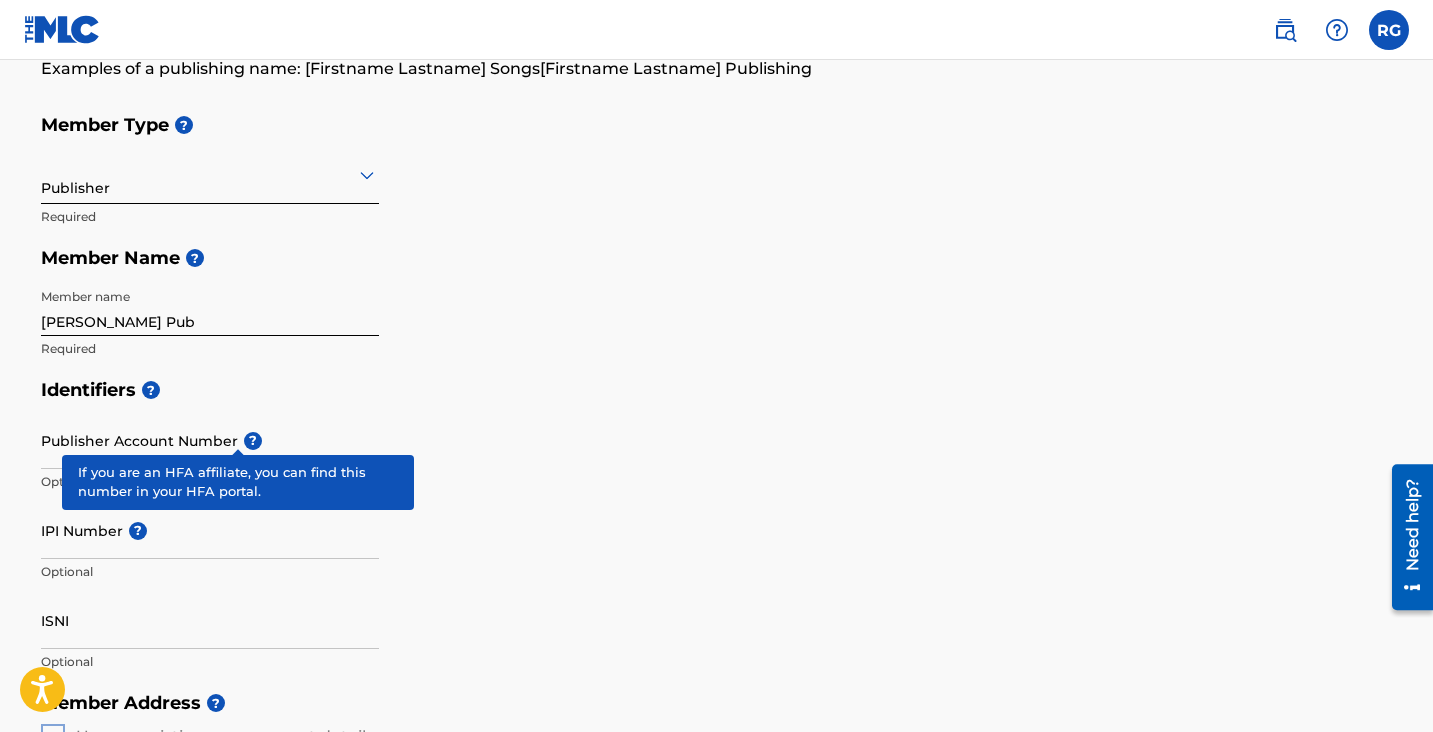 click on "Publisher Account Number ? Optional" at bounding box center [210, 457] 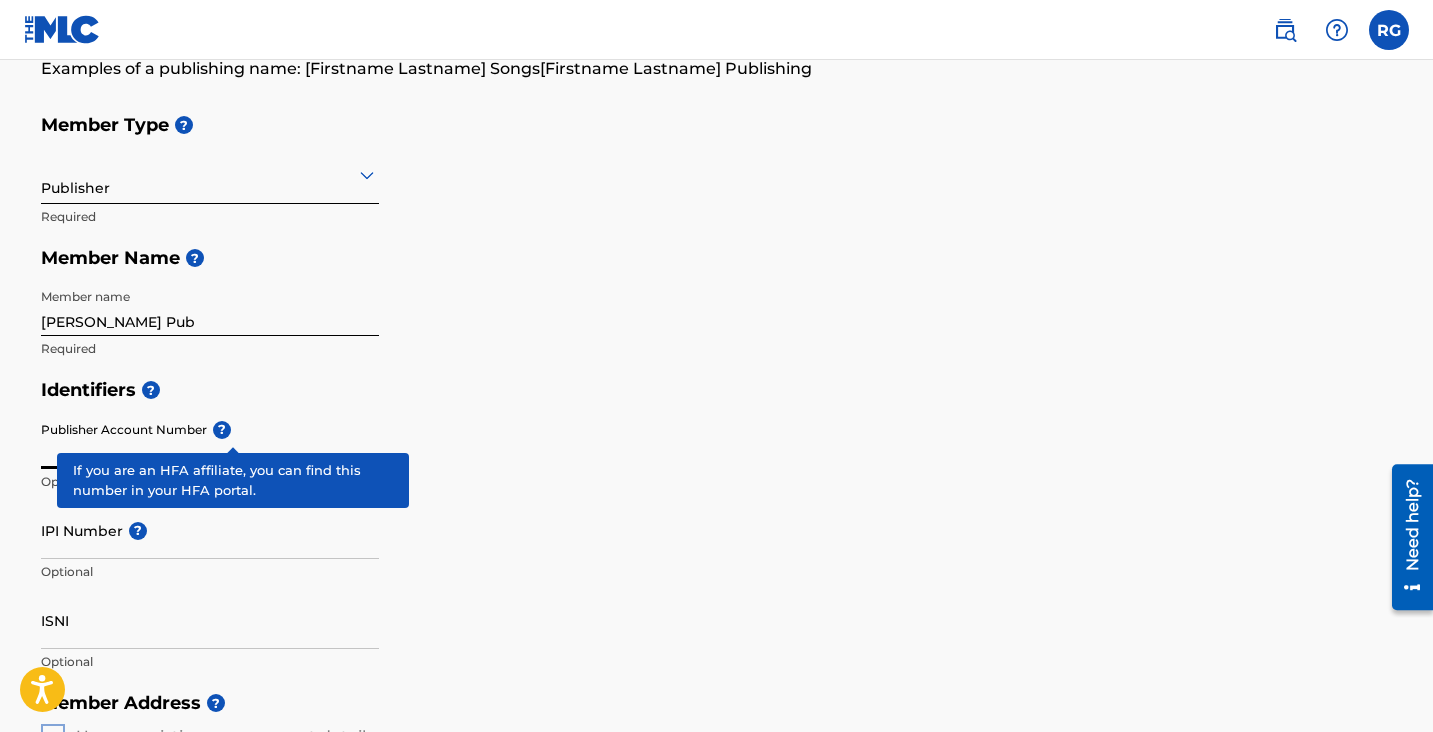 click on "Publisher Account Number ? Optional" at bounding box center [210, 457] 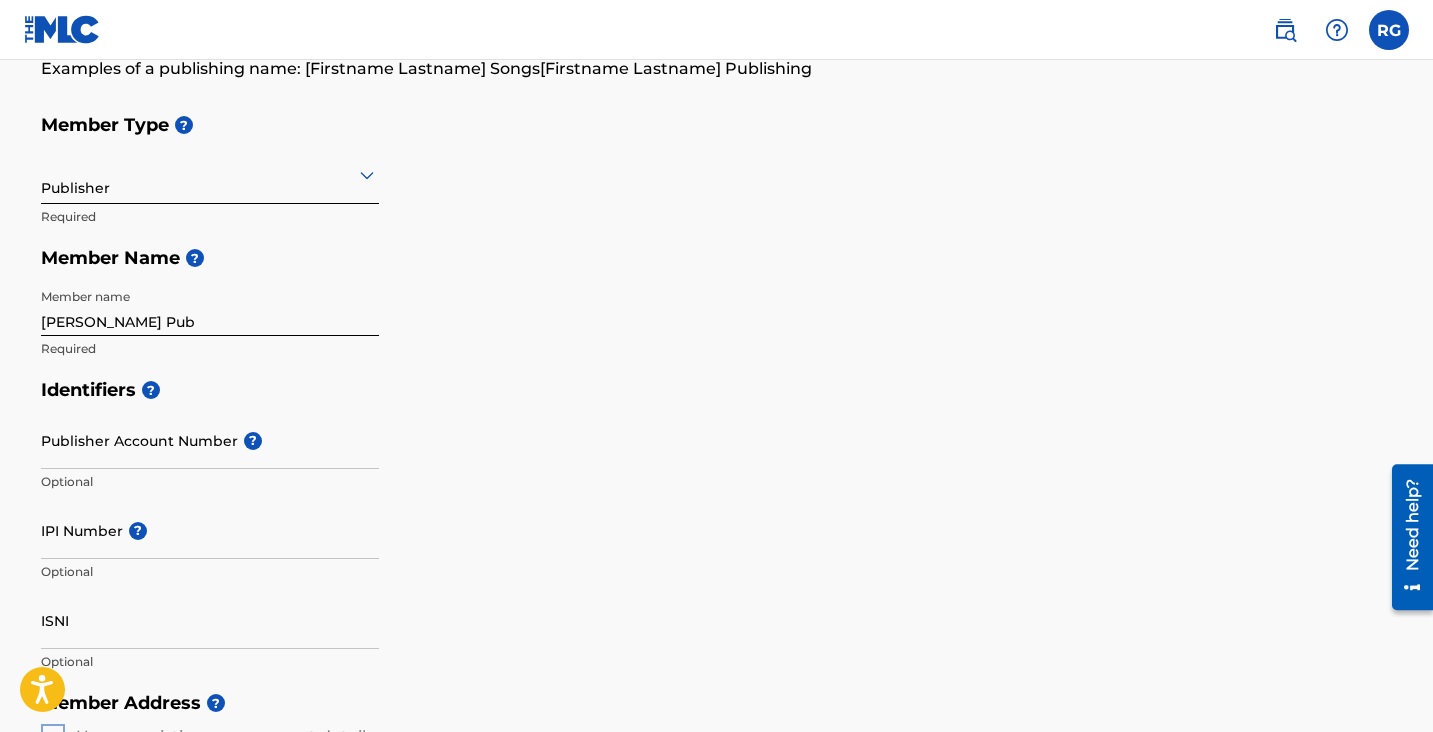 click on "Identifiers ?" at bounding box center (717, 390) 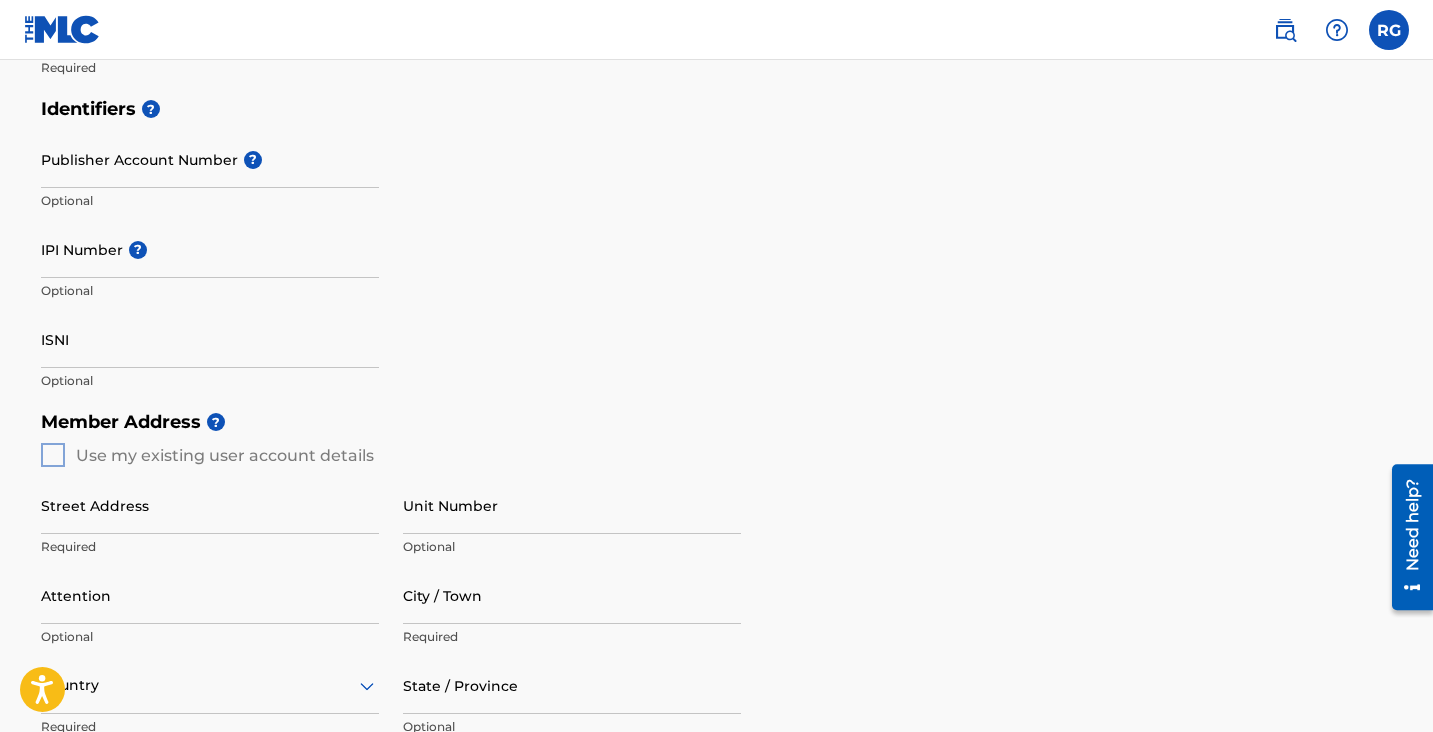 scroll, scrollTop: 0, scrollLeft: 0, axis: both 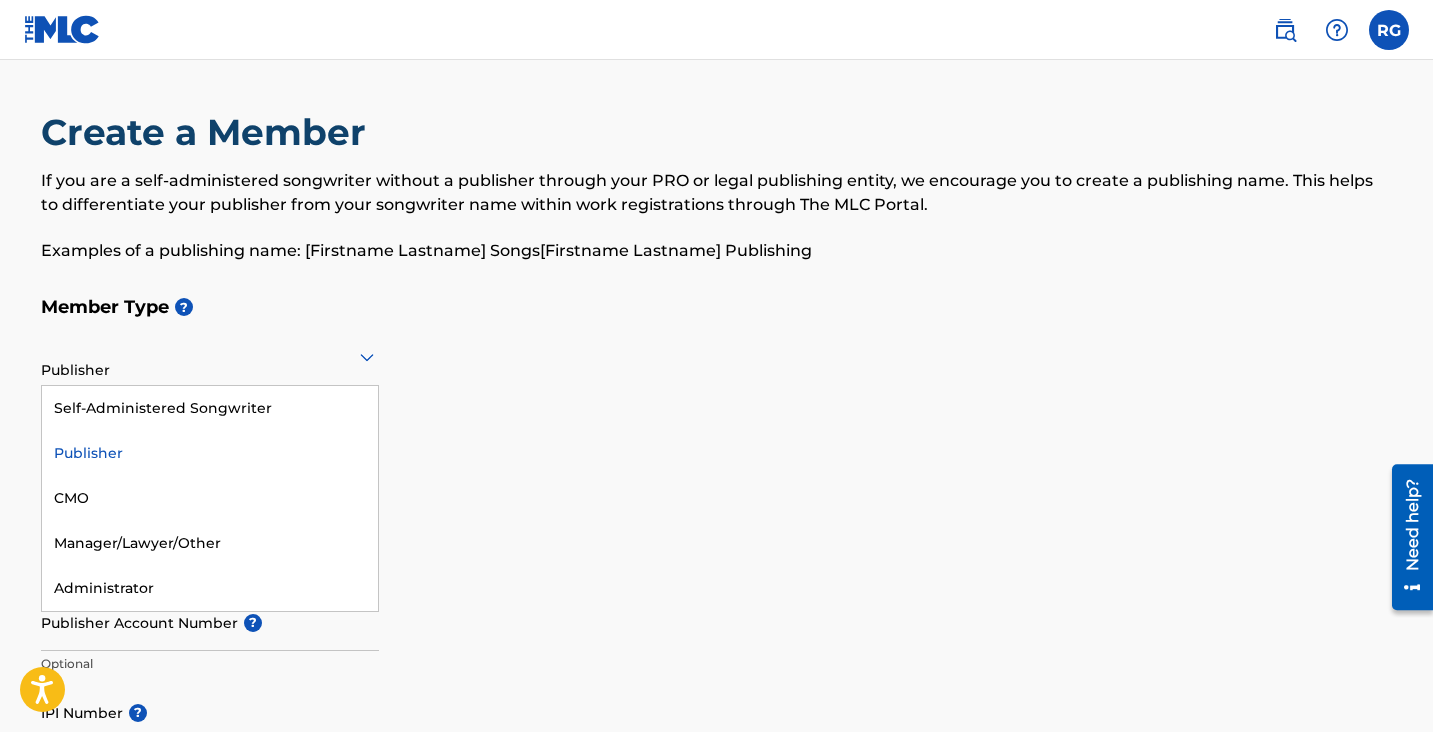 click at bounding box center [210, 356] 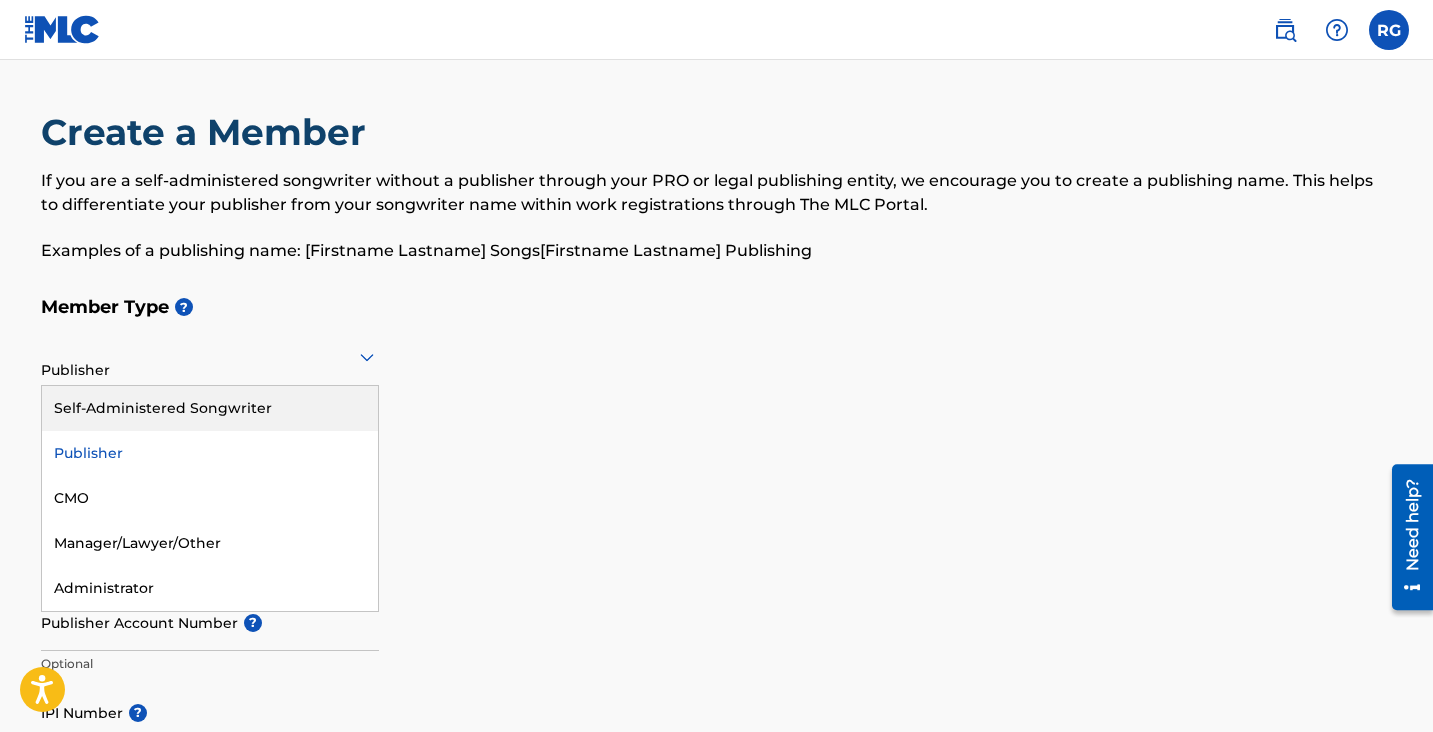 click on "Self-Administered Songwriter" at bounding box center (210, 408) 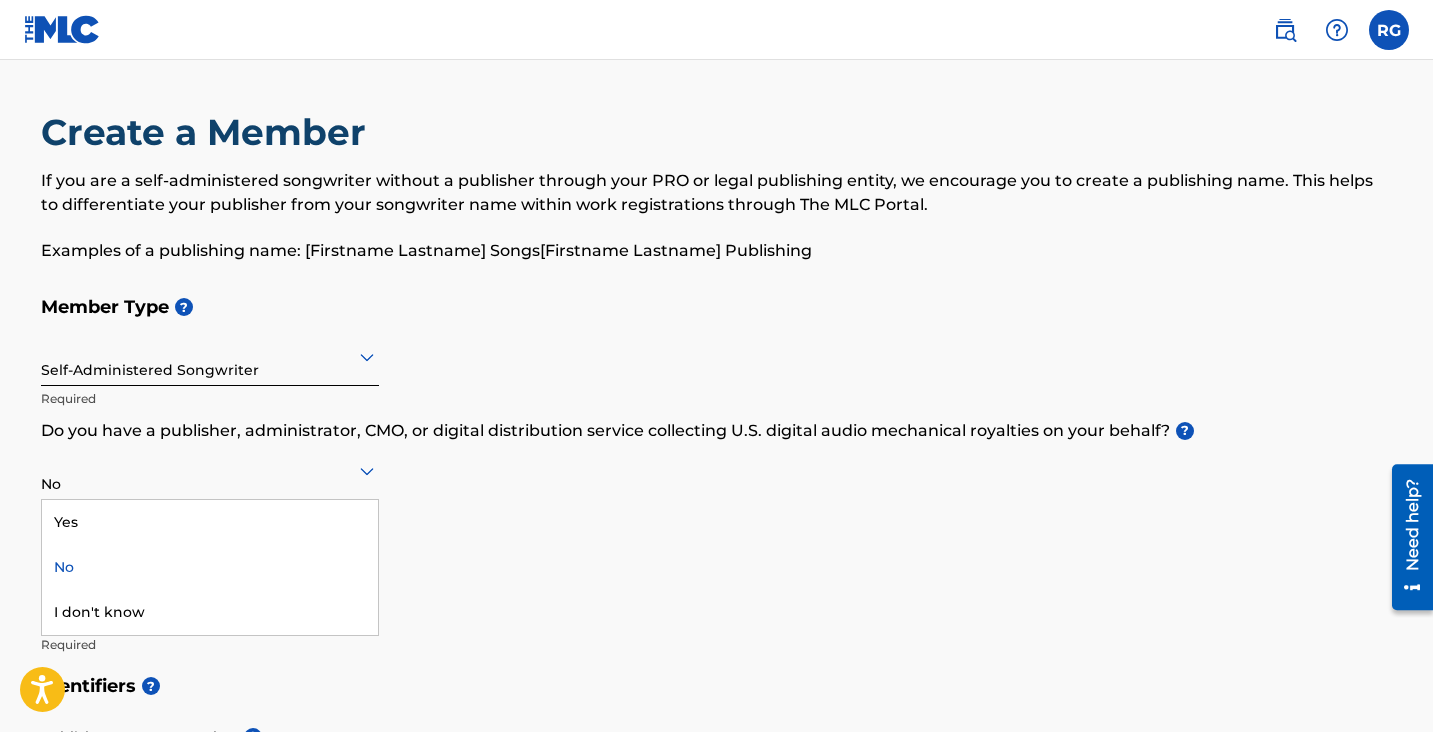 click 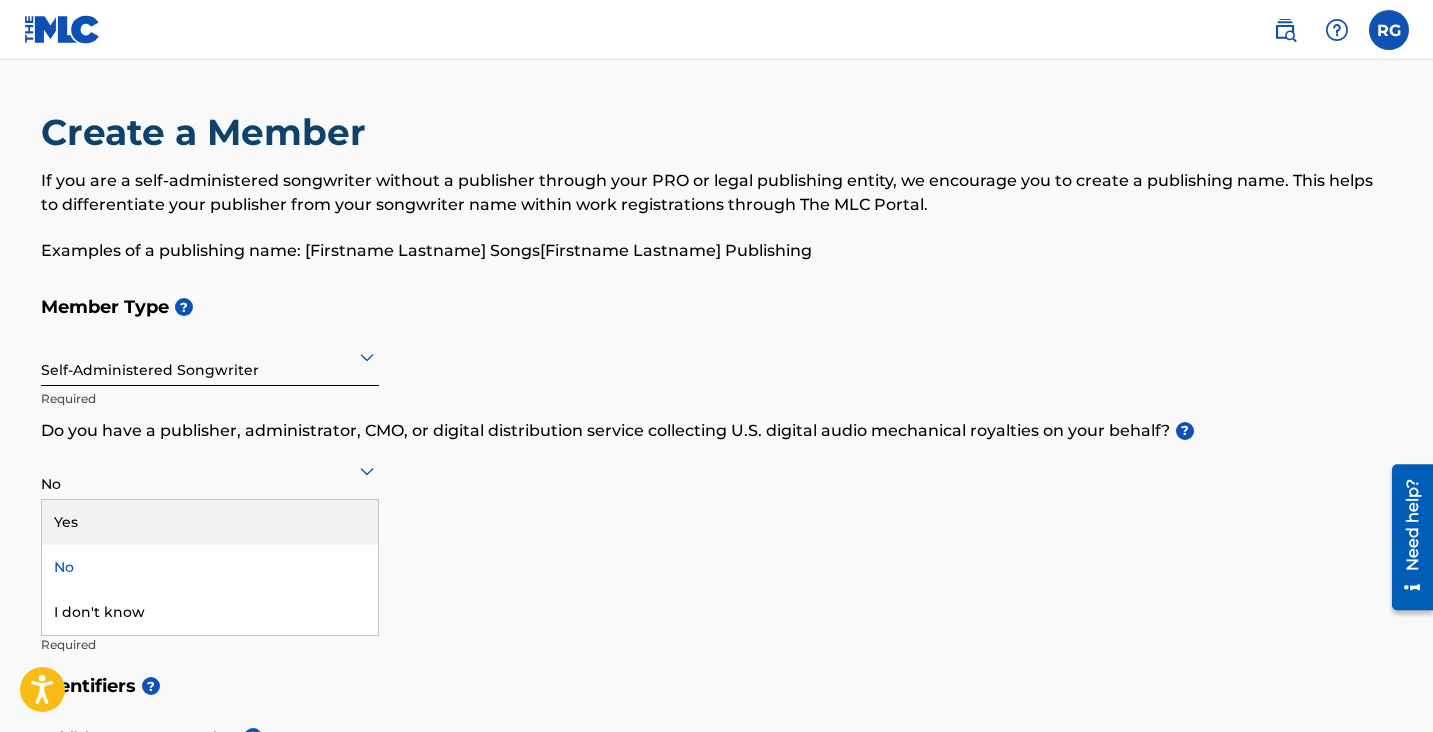 click on "Yes" at bounding box center (210, 522) 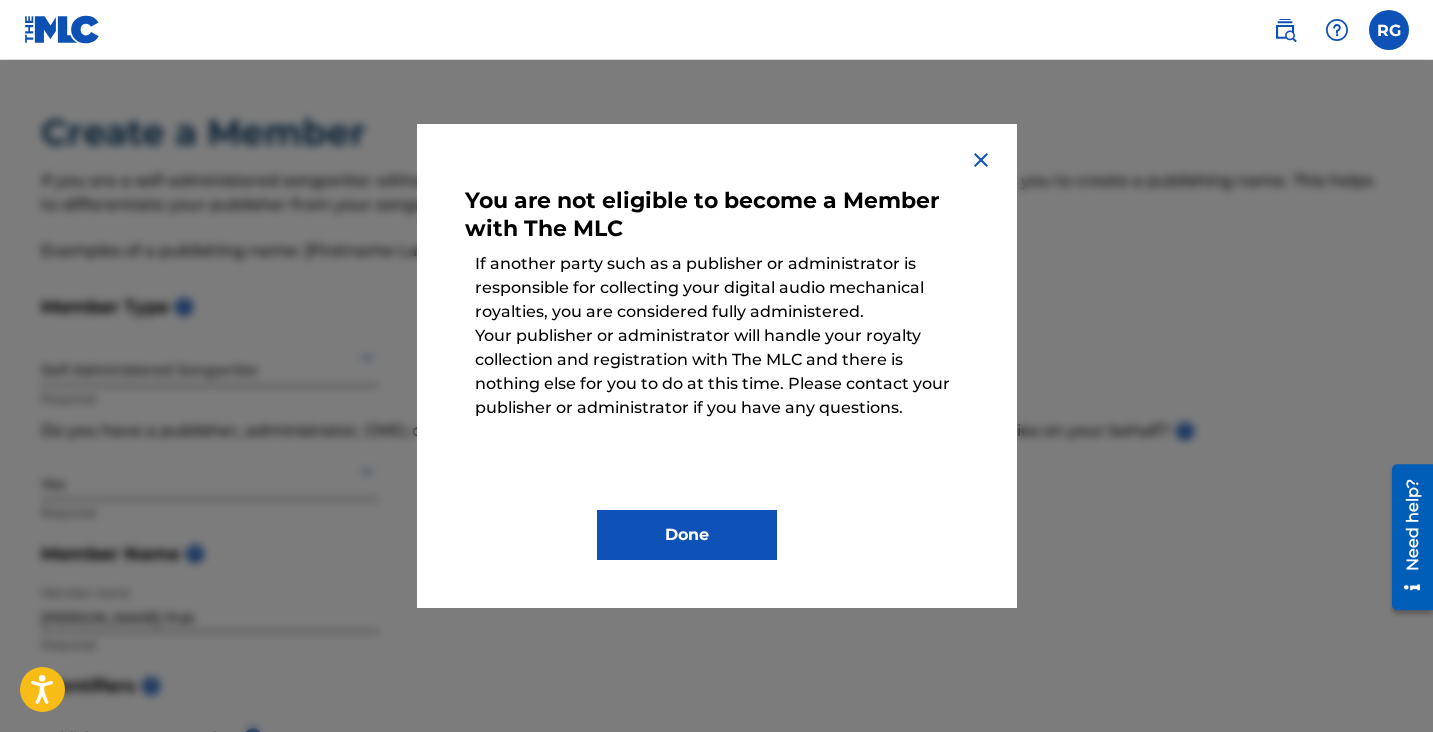 click at bounding box center [981, 160] 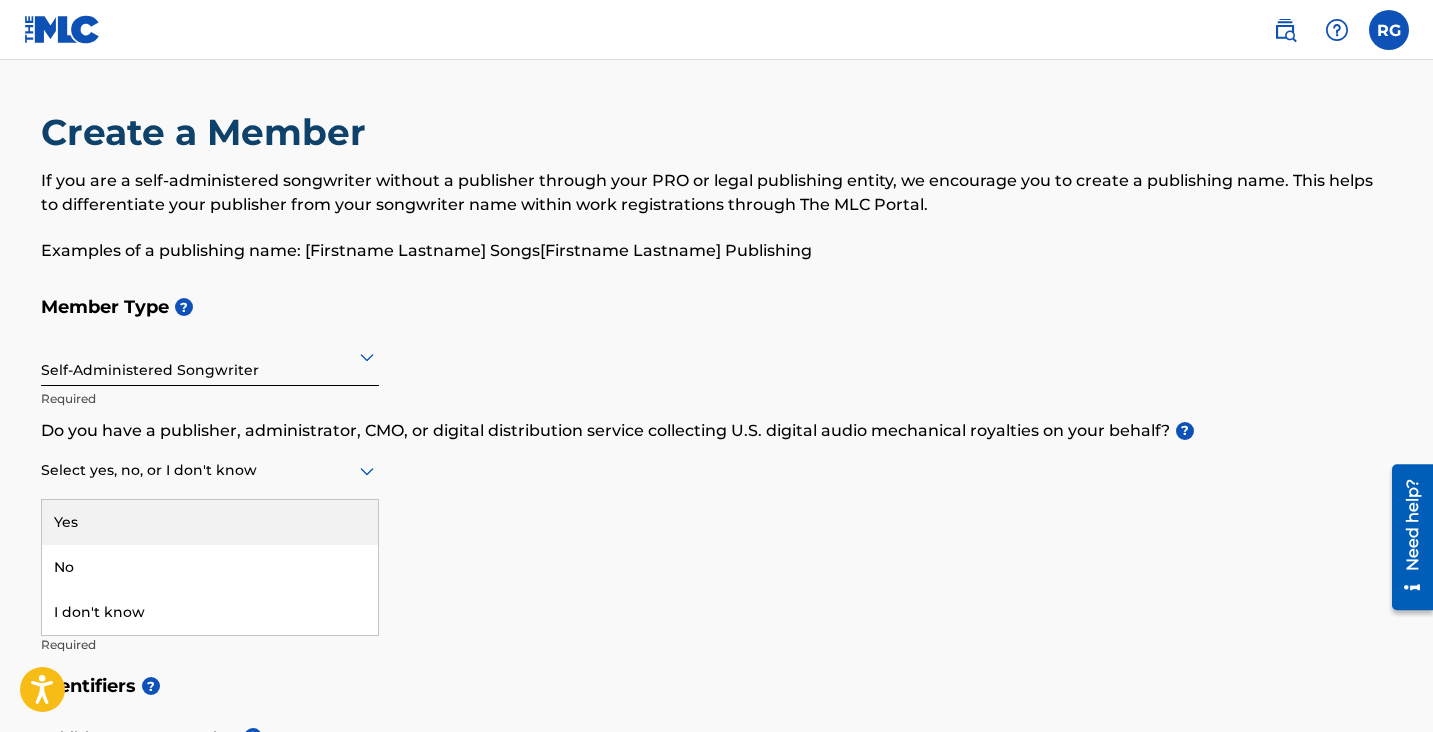 click at bounding box center [210, 470] 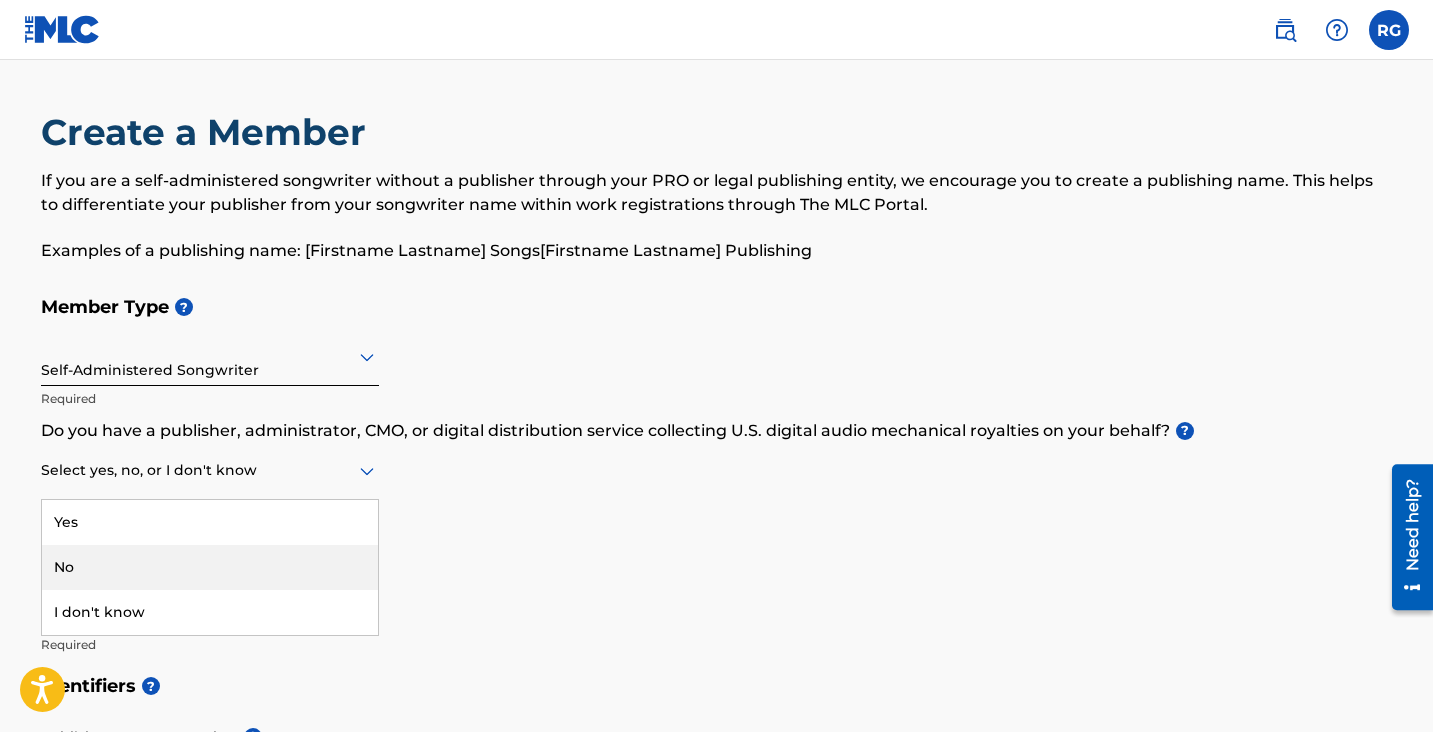click on "No" at bounding box center [210, 567] 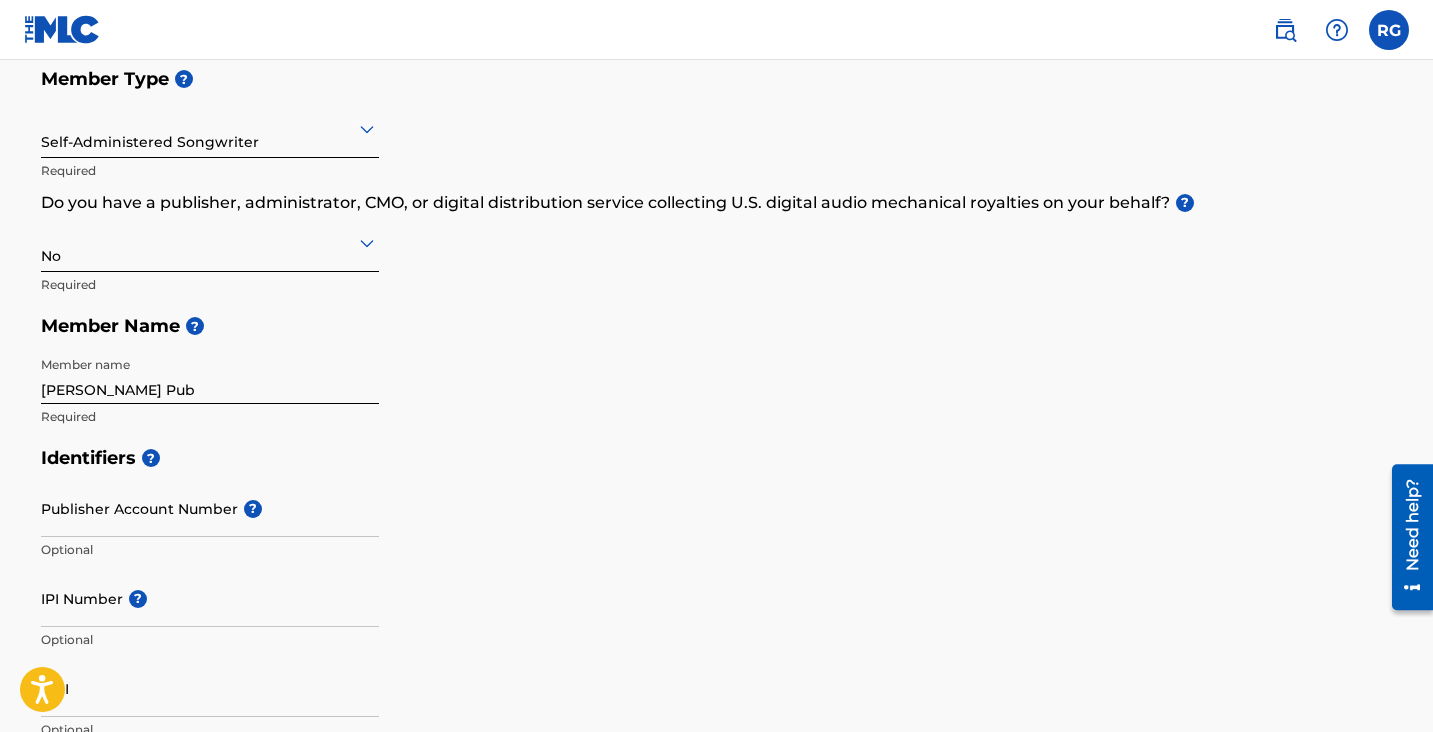 scroll, scrollTop: 233, scrollLeft: 0, axis: vertical 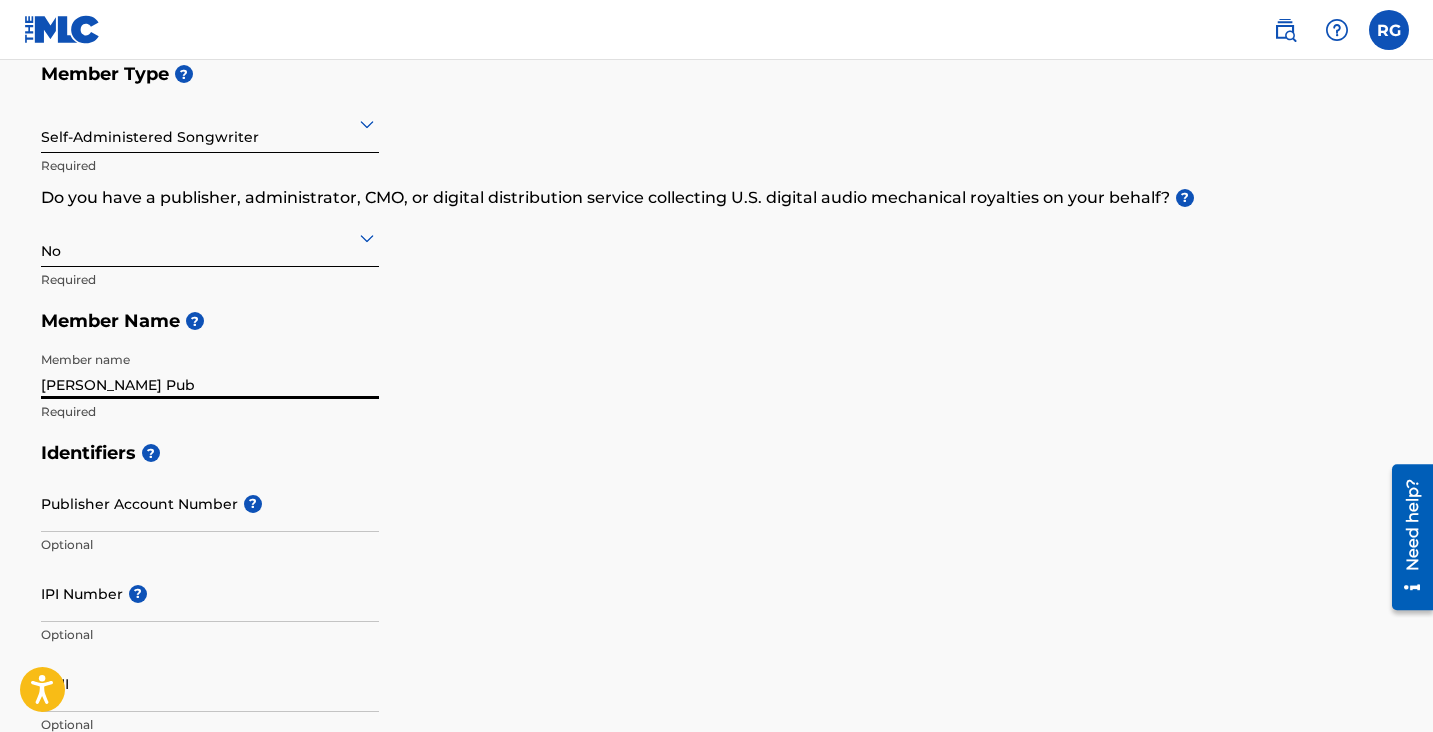 click on "[PERSON_NAME] Pub" at bounding box center [210, 370] 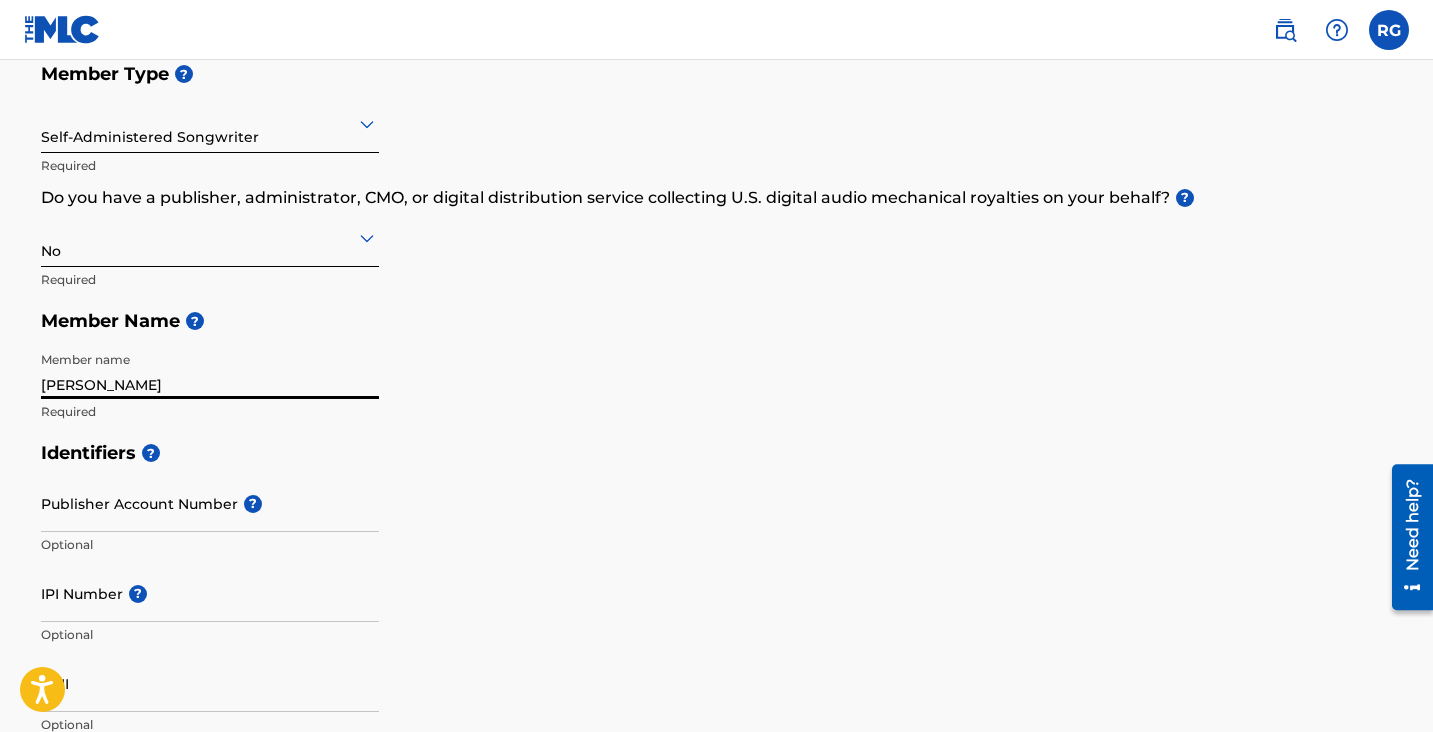 type on "[PERSON_NAME]" 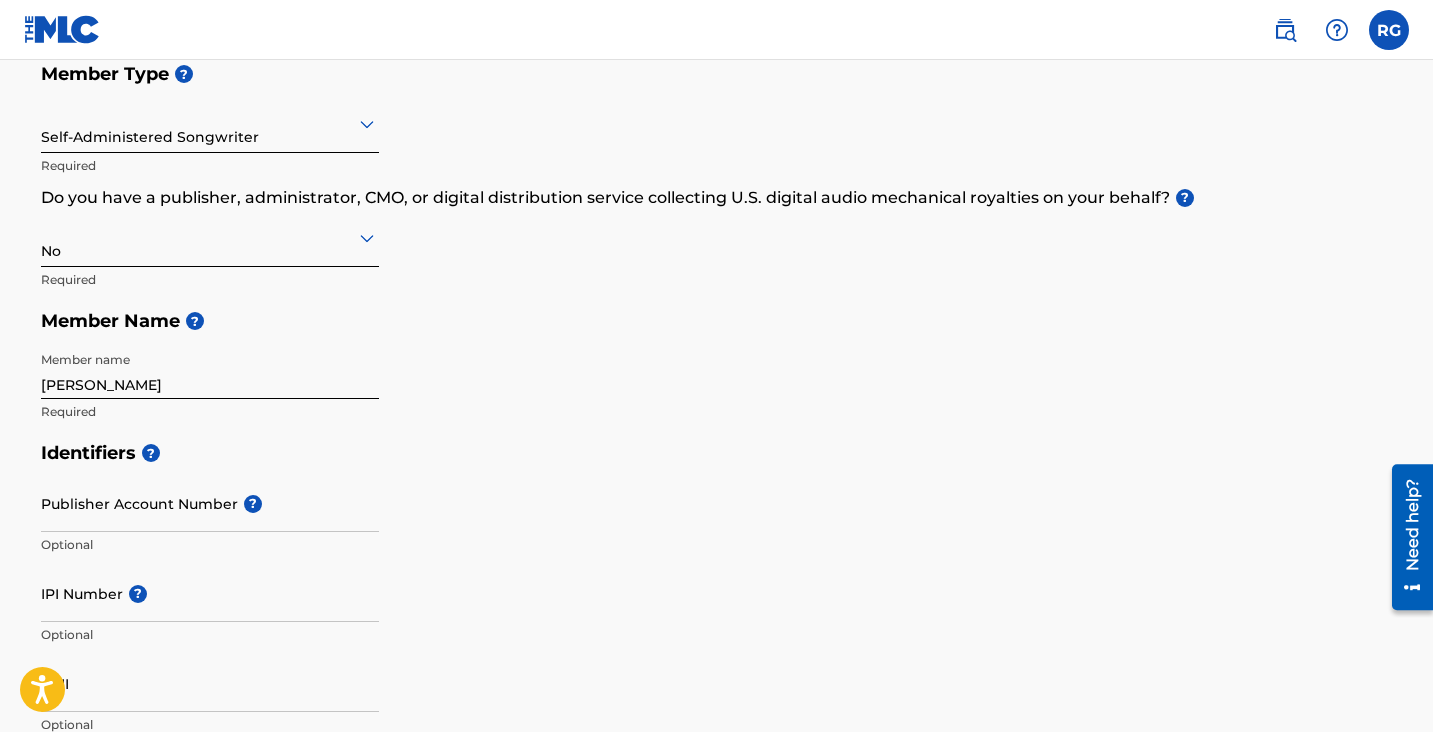 click on "Identifiers ?" at bounding box center (717, 453) 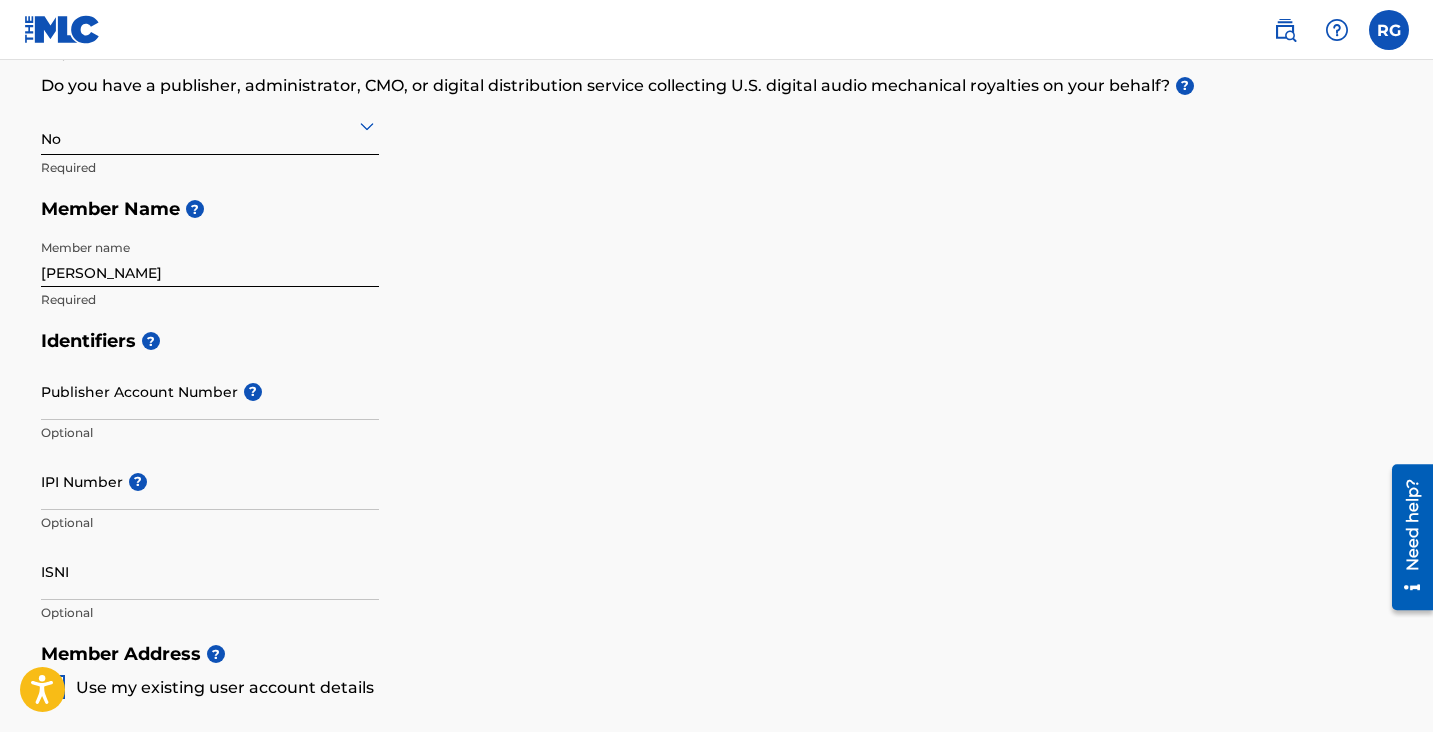 scroll, scrollTop: 389, scrollLeft: 0, axis: vertical 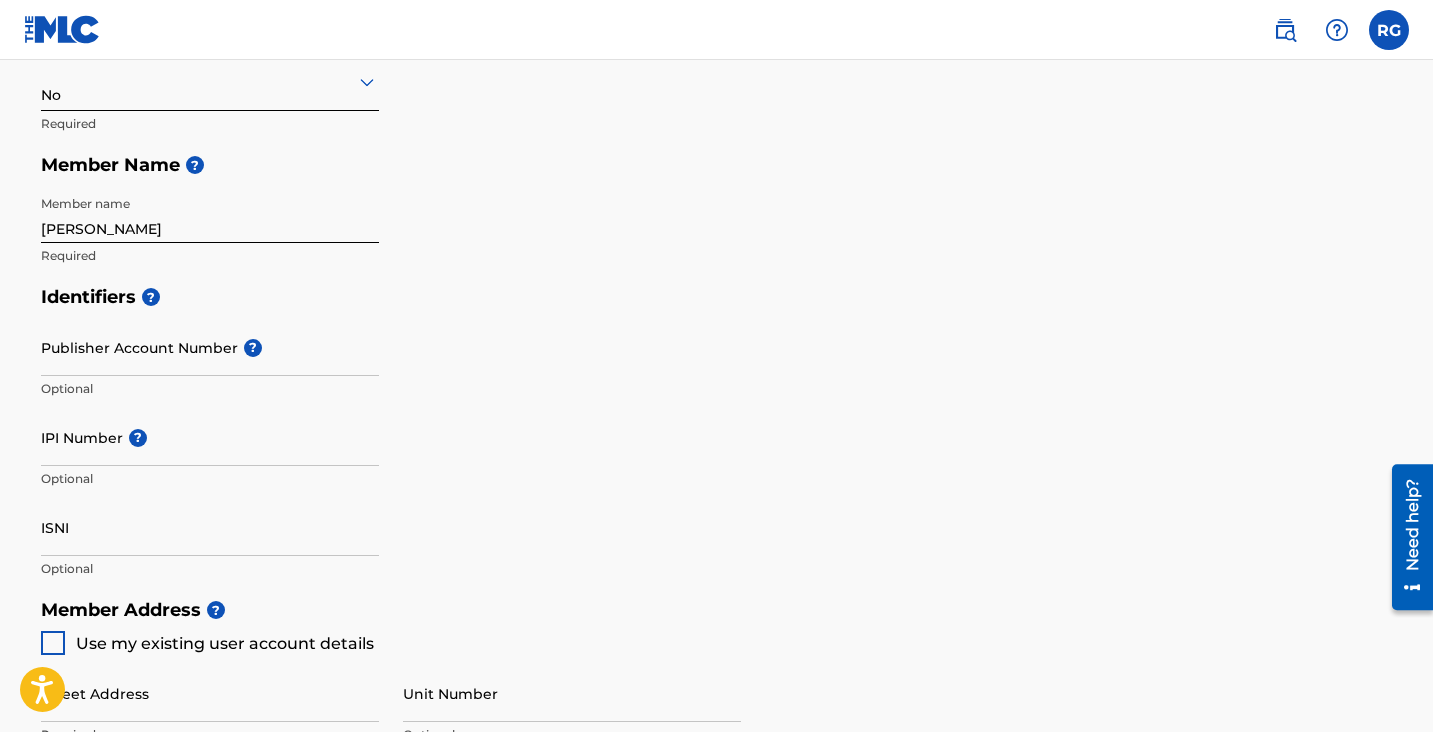 click on "IPI Number ?" at bounding box center [210, 437] 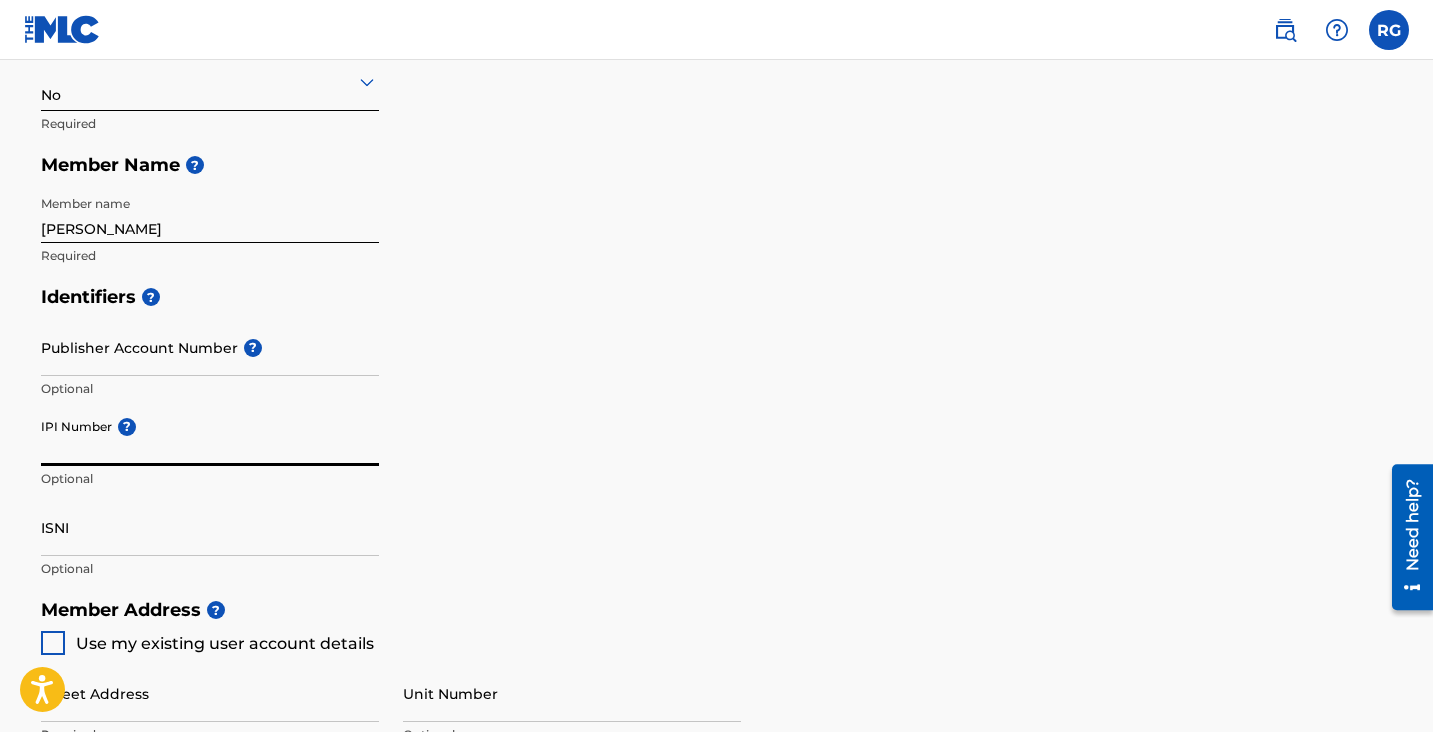 click on "IPI Number ?" at bounding box center (210, 437) 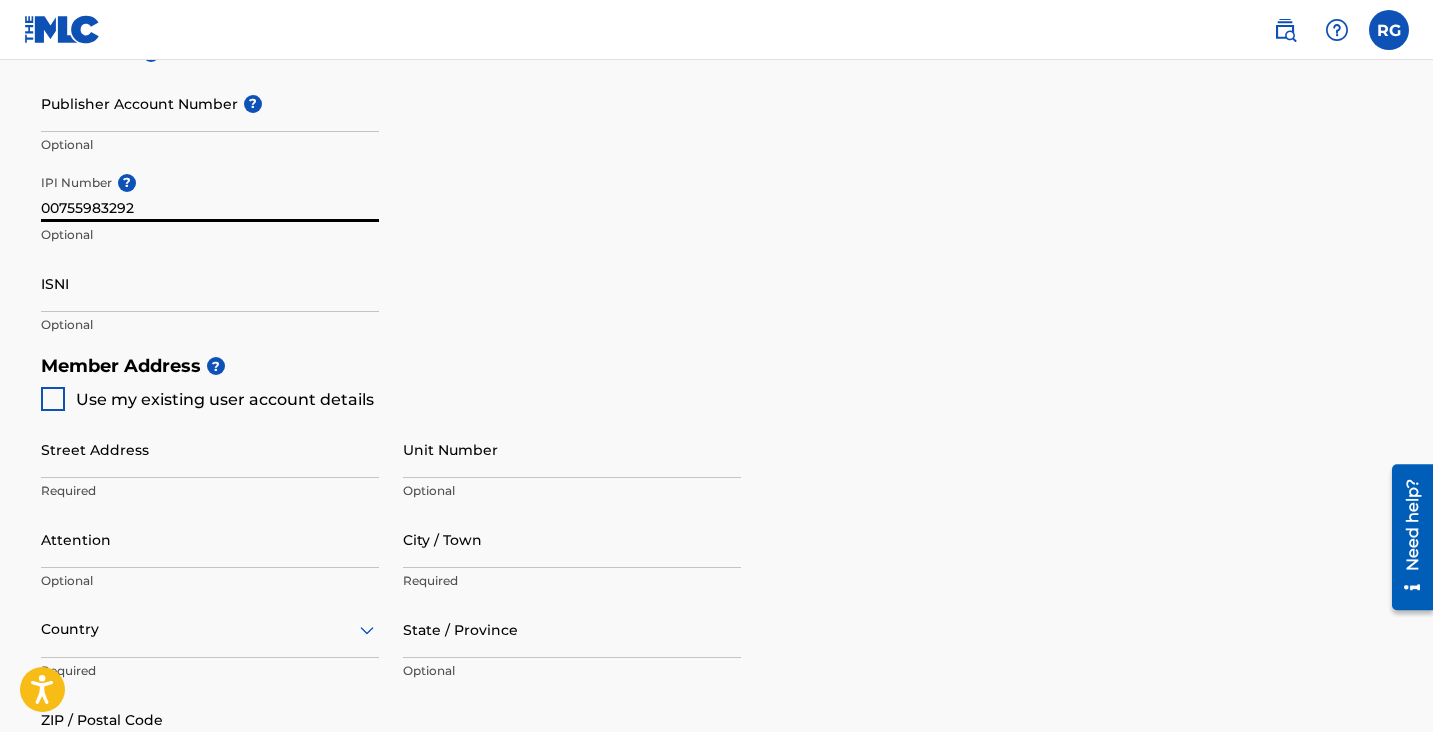 scroll, scrollTop: 682, scrollLeft: 0, axis: vertical 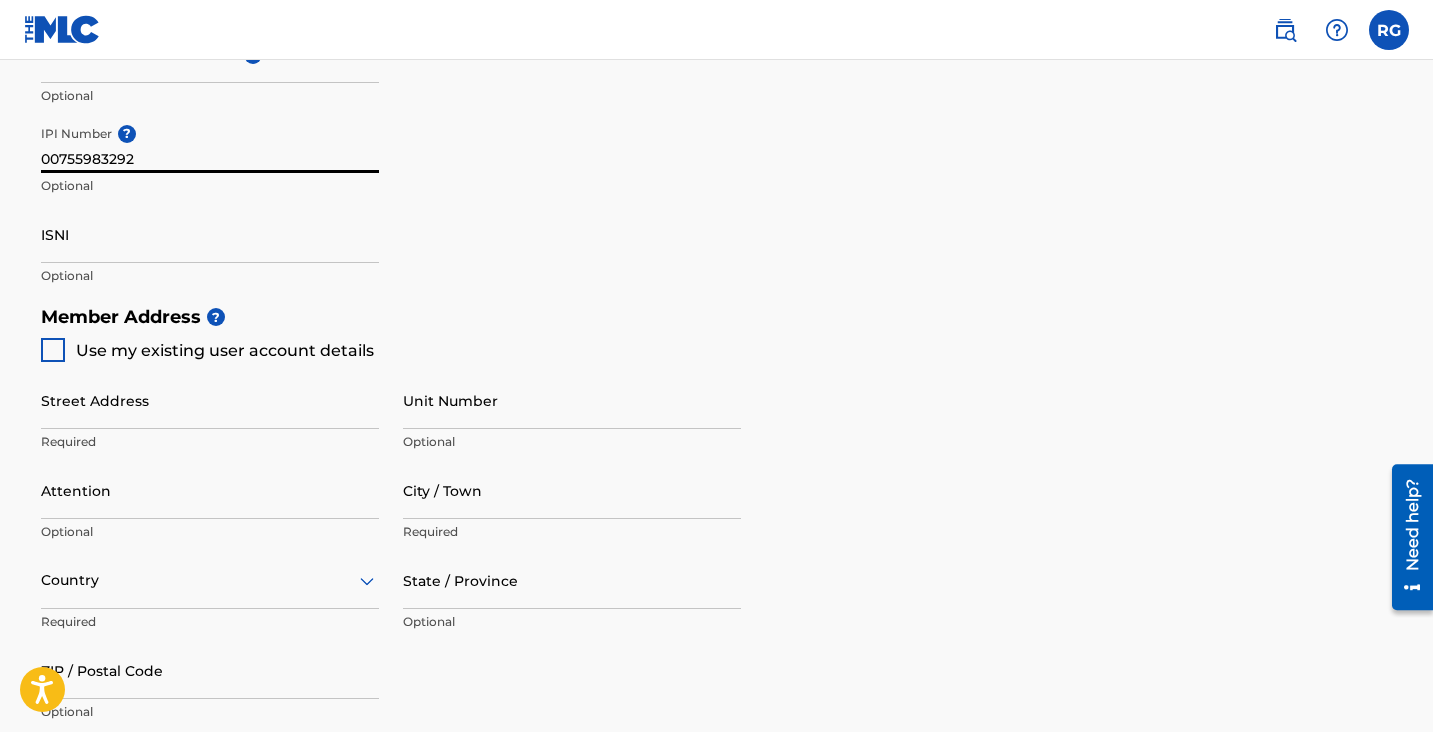 type on "00755983292" 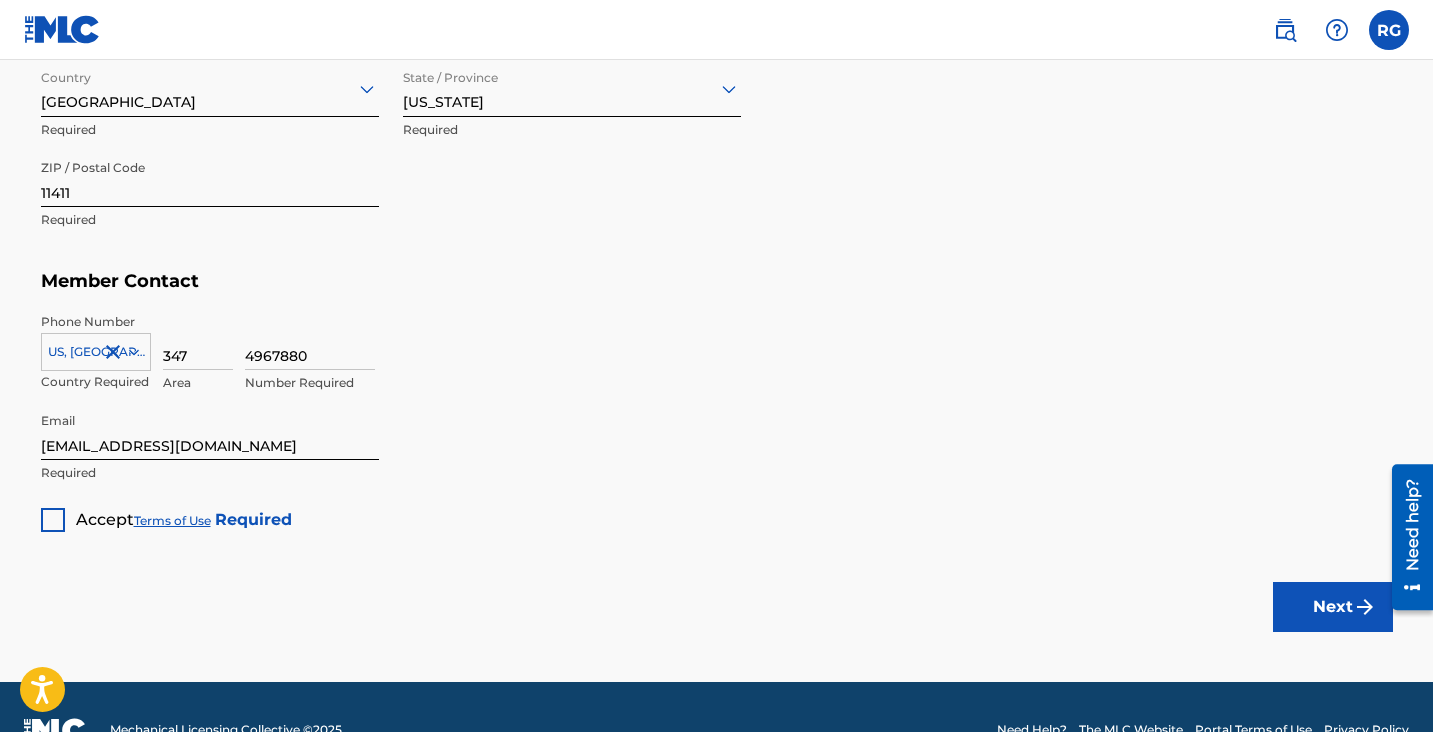scroll, scrollTop: 1175, scrollLeft: 0, axis: vertical 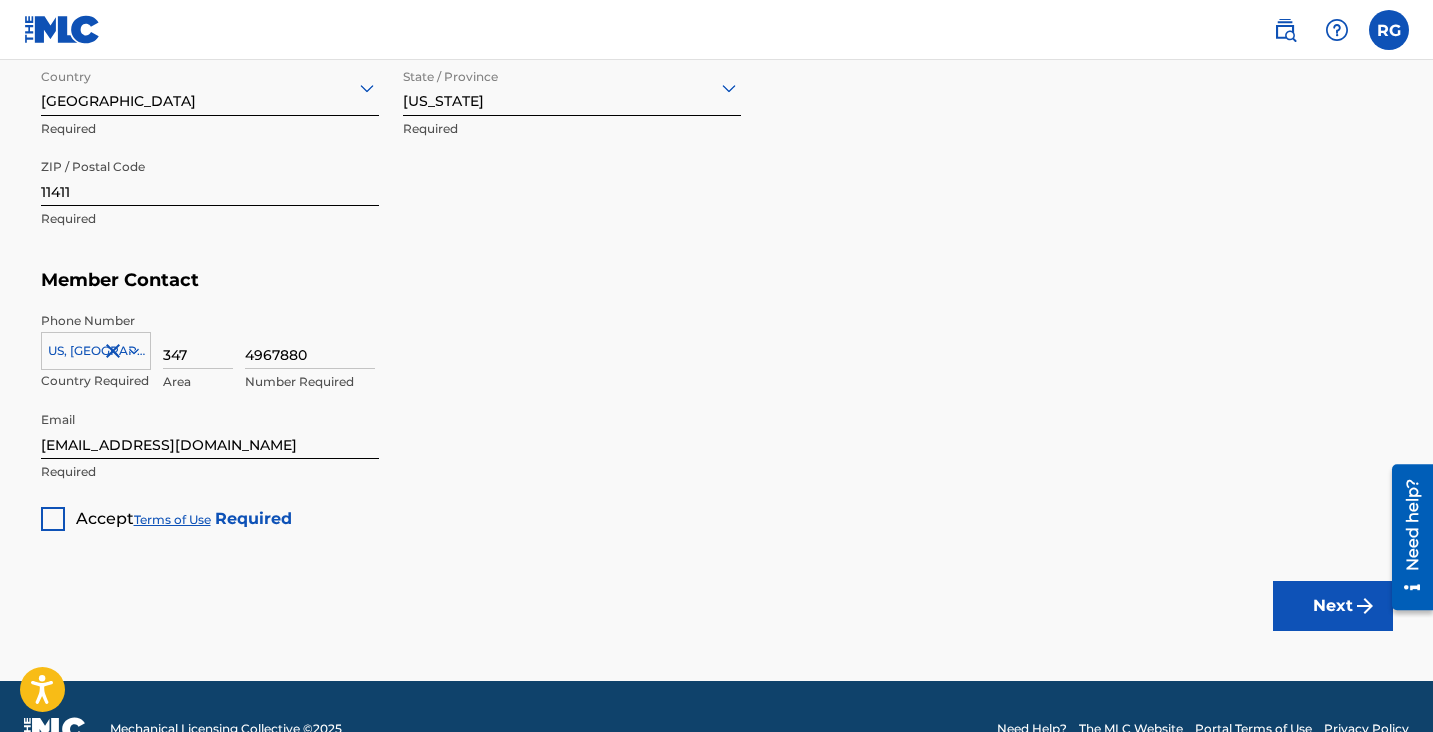 click at bounding box center [53, 519] 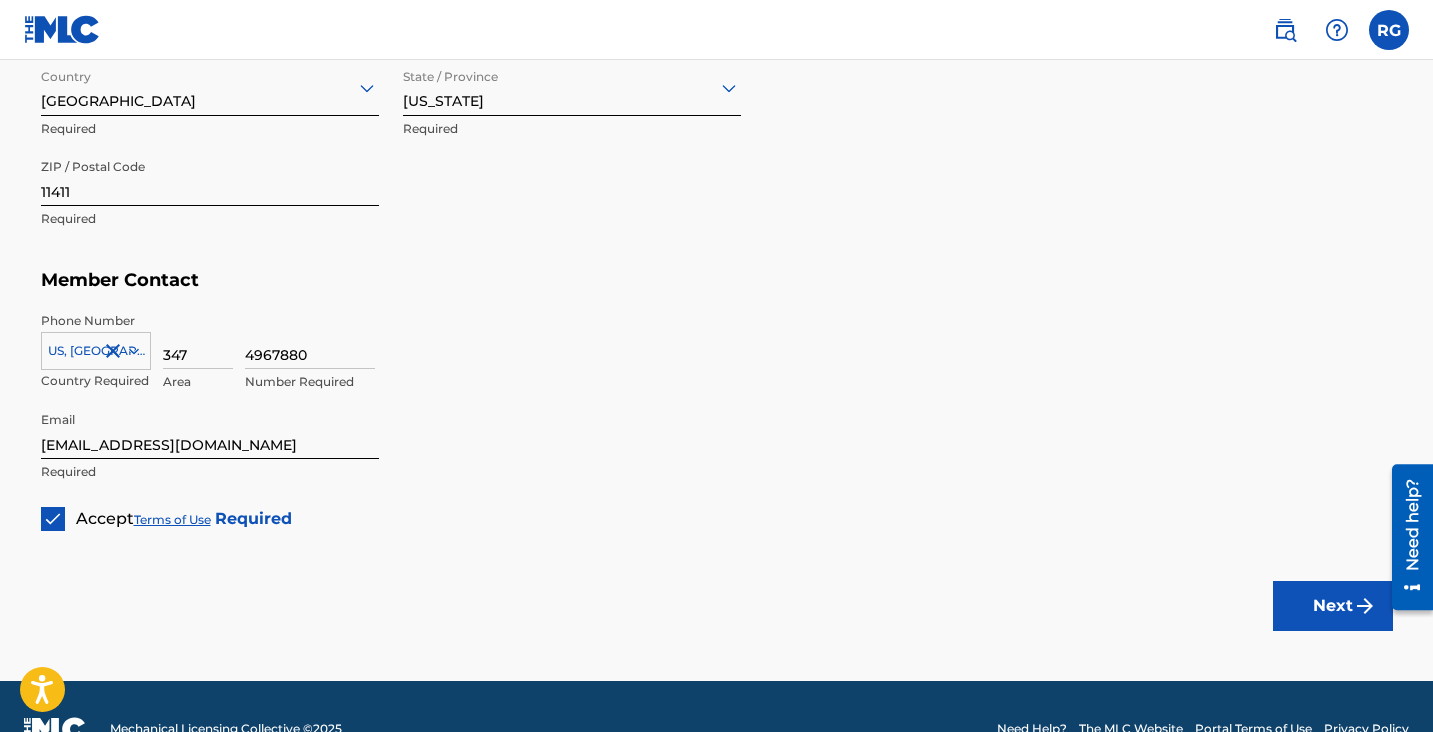 click on "Next" at bounding box center [1333, 606] 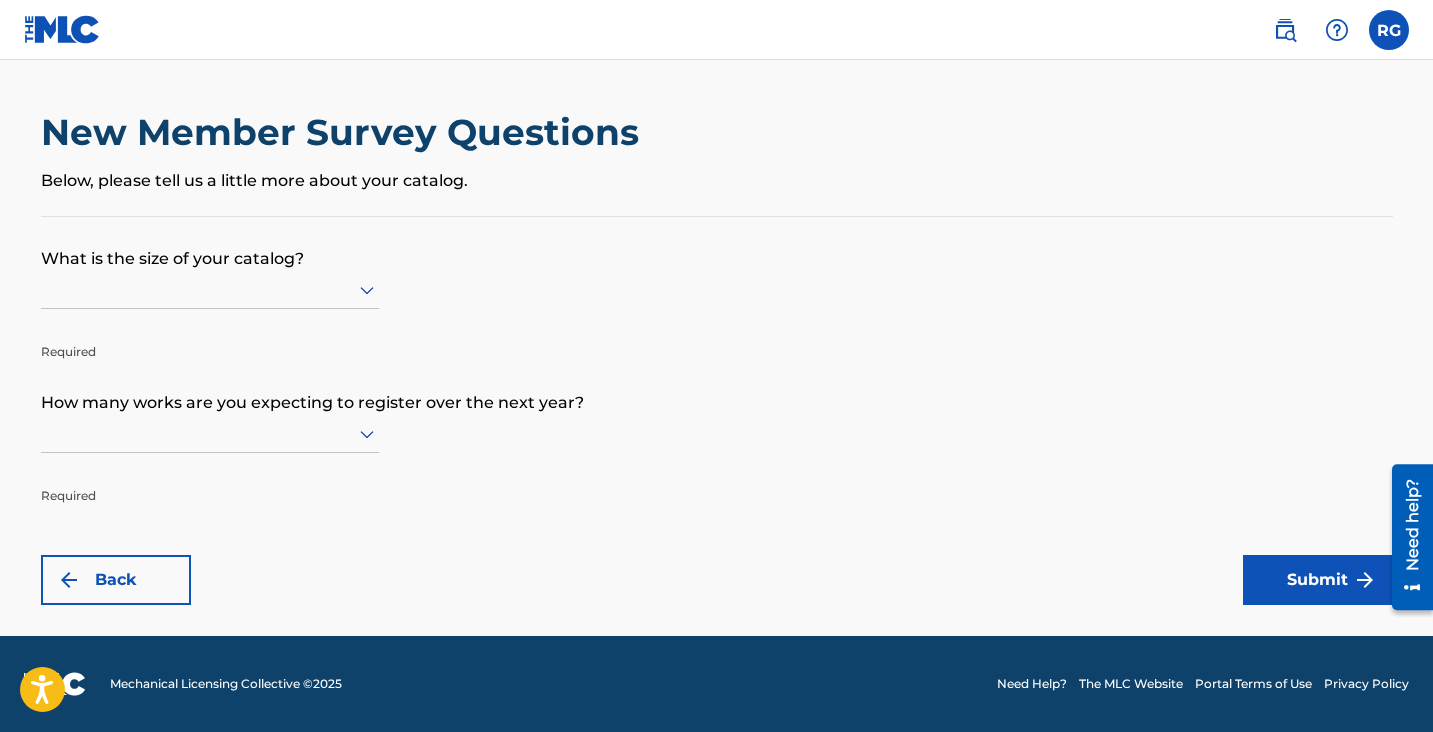 scroll, scrollTop: 0, scrollLeft: 0, axis: both 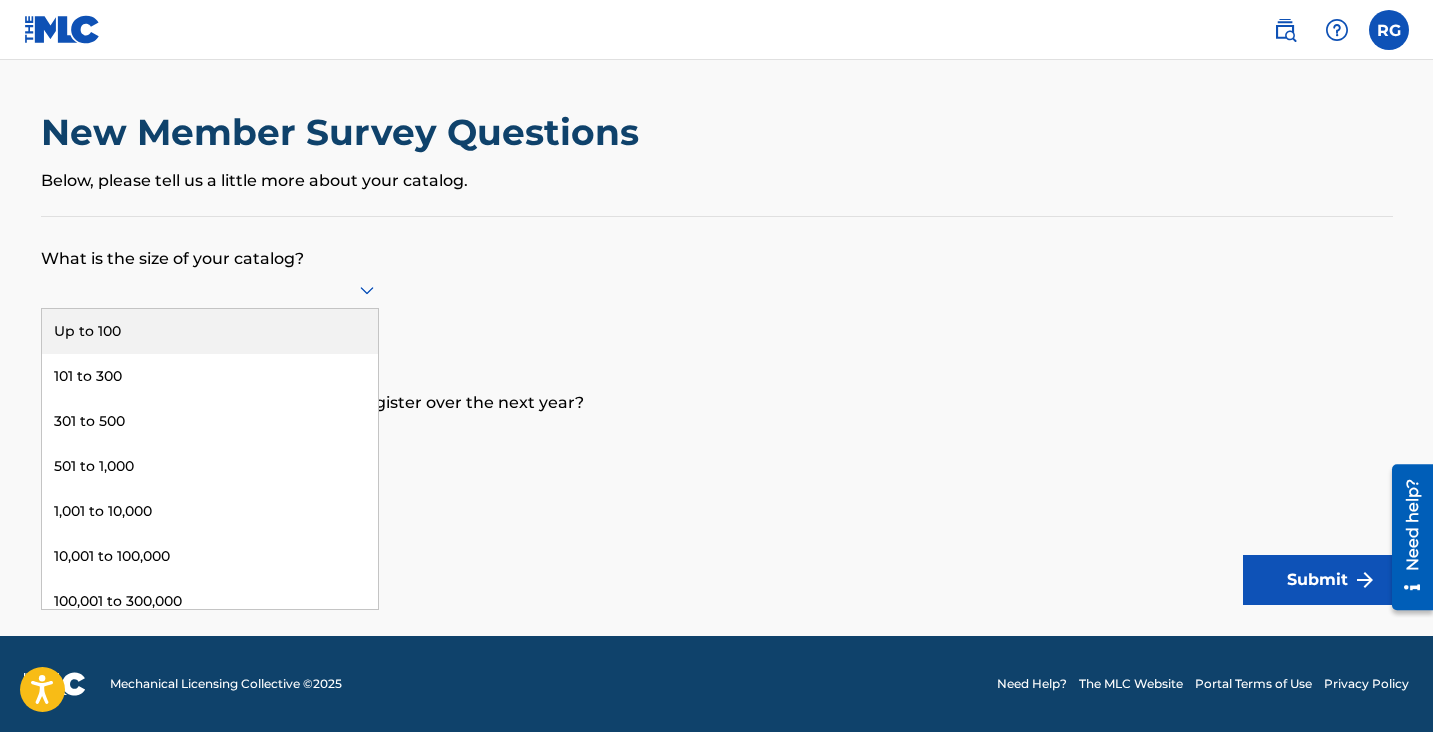 click on "Up to 100" at bounding box center [210, 331] 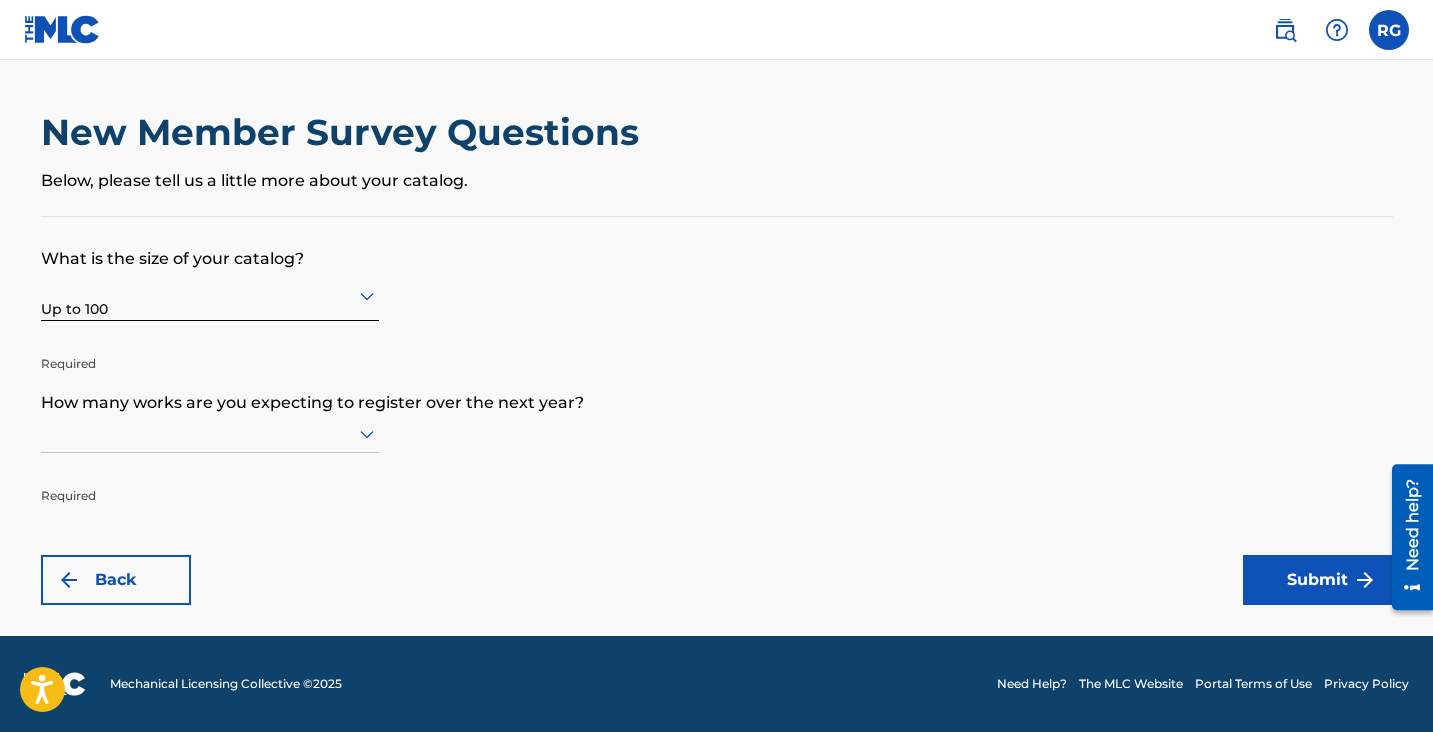 scroll, scrollTop: 1, scrollLeft: 0, axis: vertical 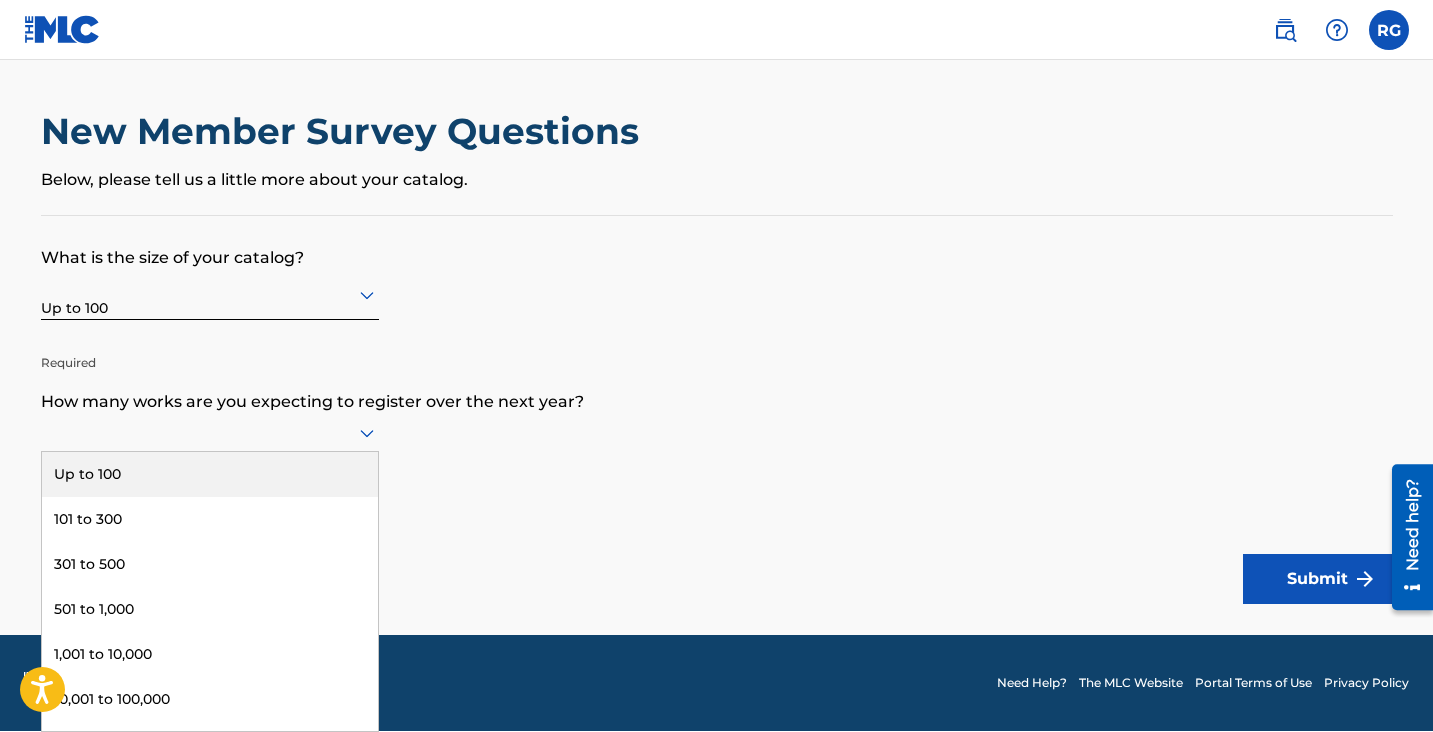 click on "Up to 100" at bounding box center [210, 474] 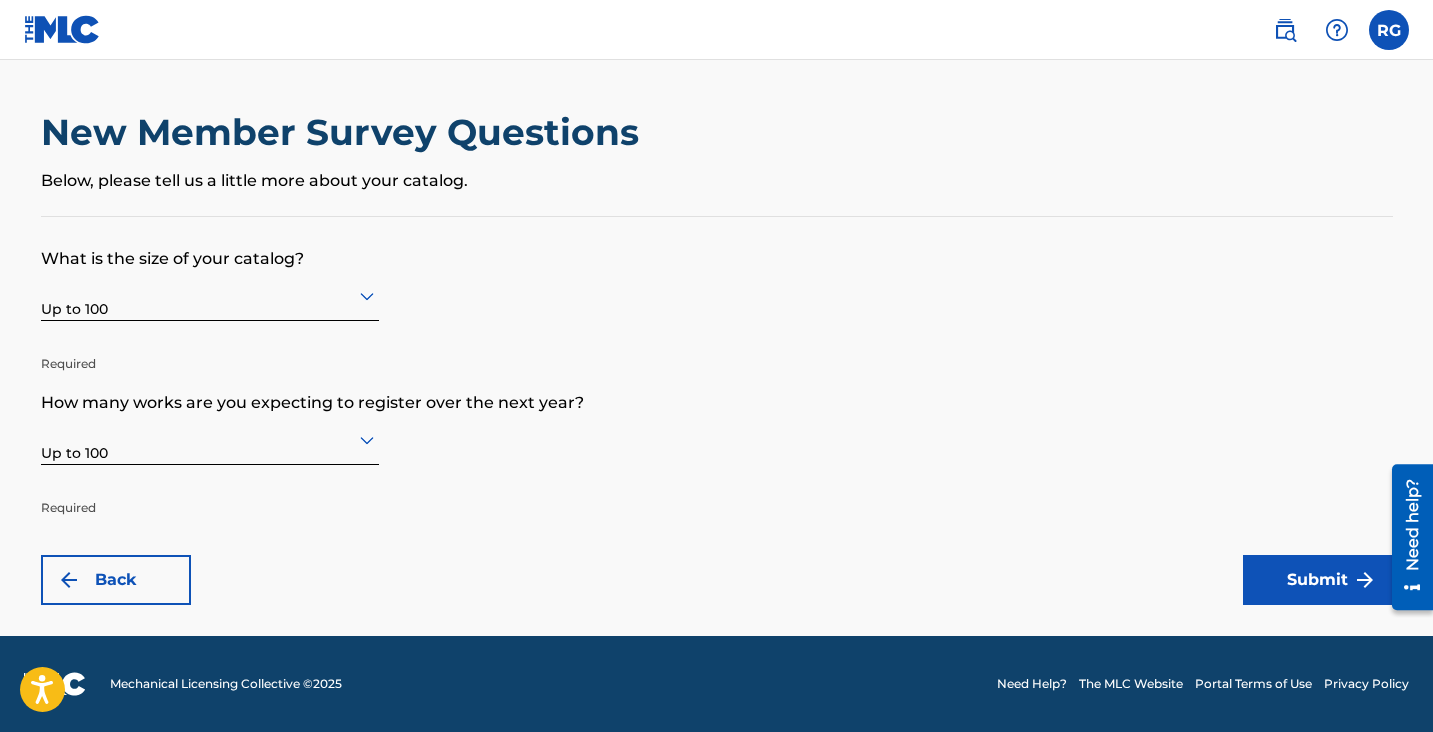 scroll, scrollTop: 0, scrollLeft: 0, axis: both 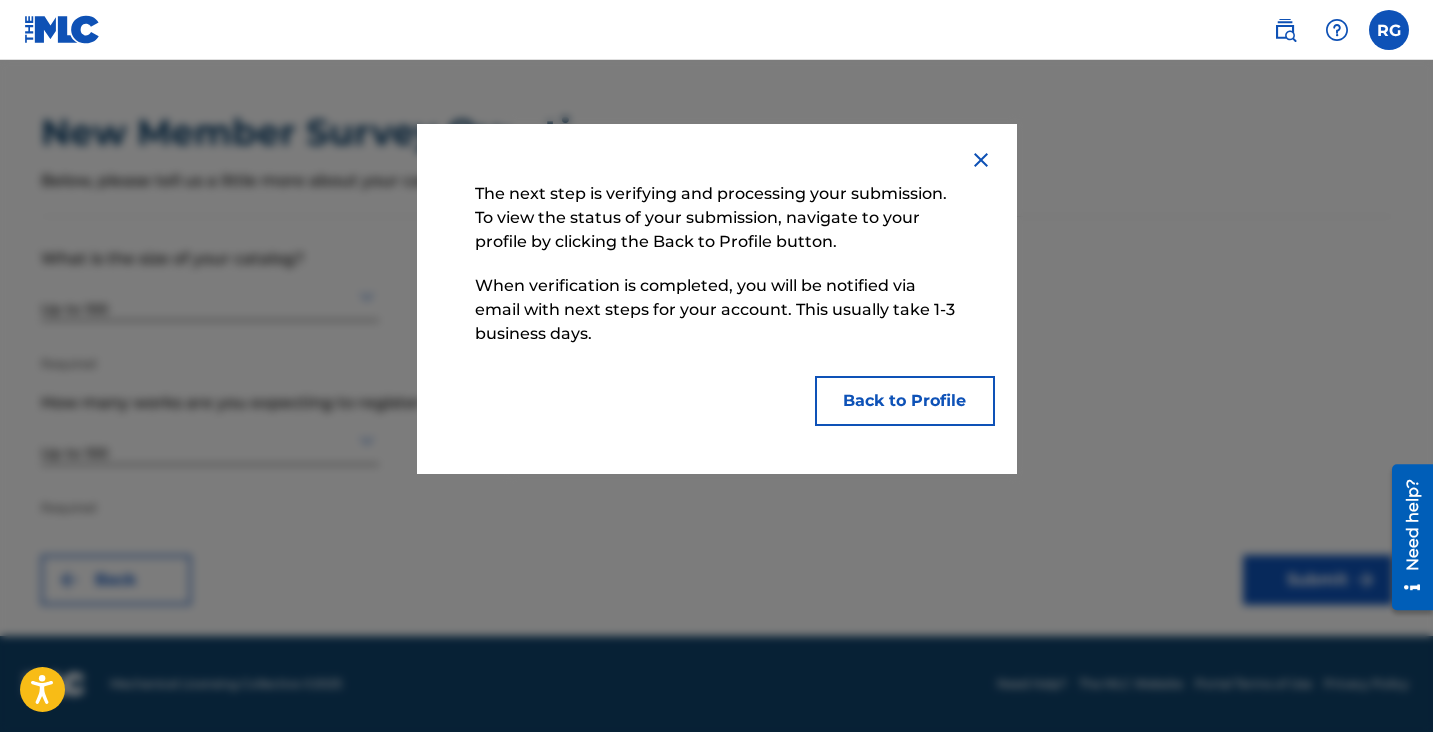 click on "Back to Profile" at bounding box center (905, 401) 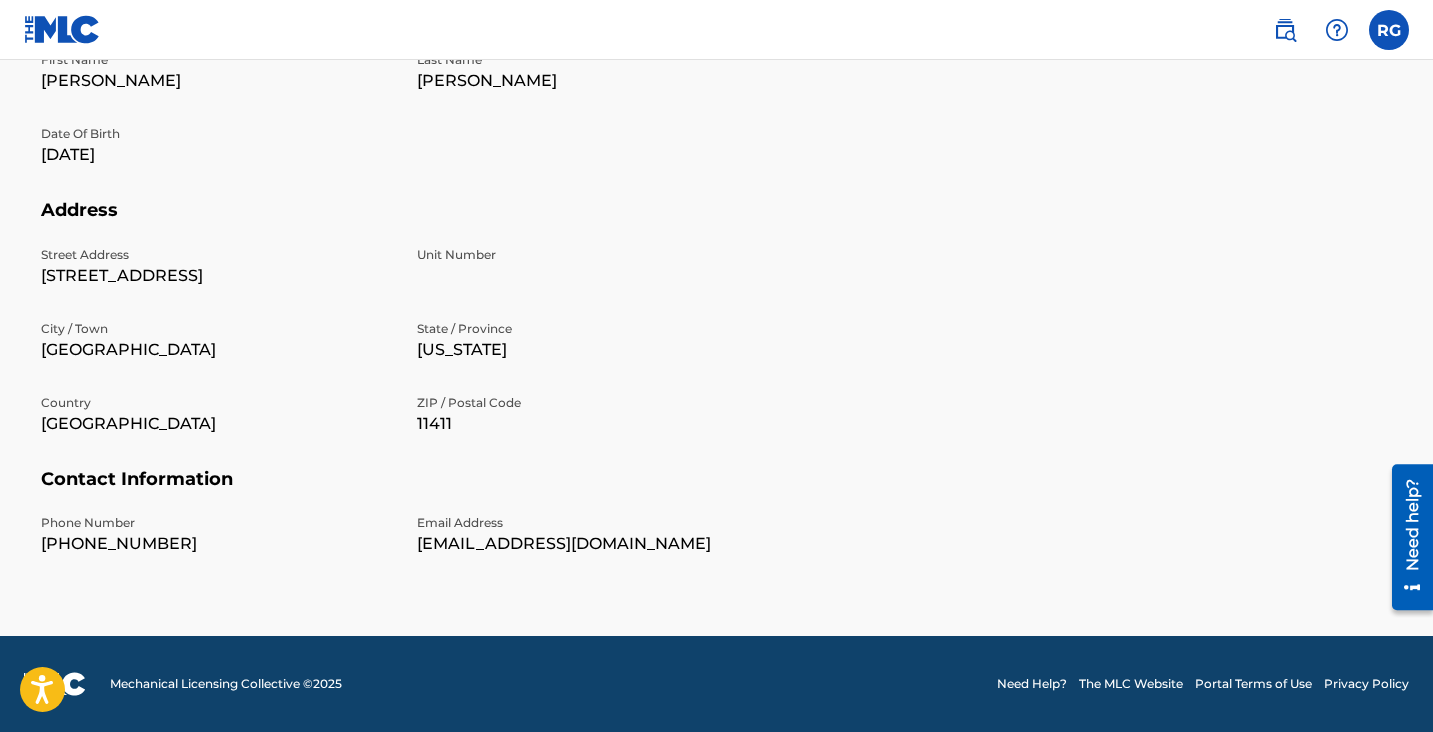 scroll, scrollTop: 0, scrollLeft: 0, axis: both 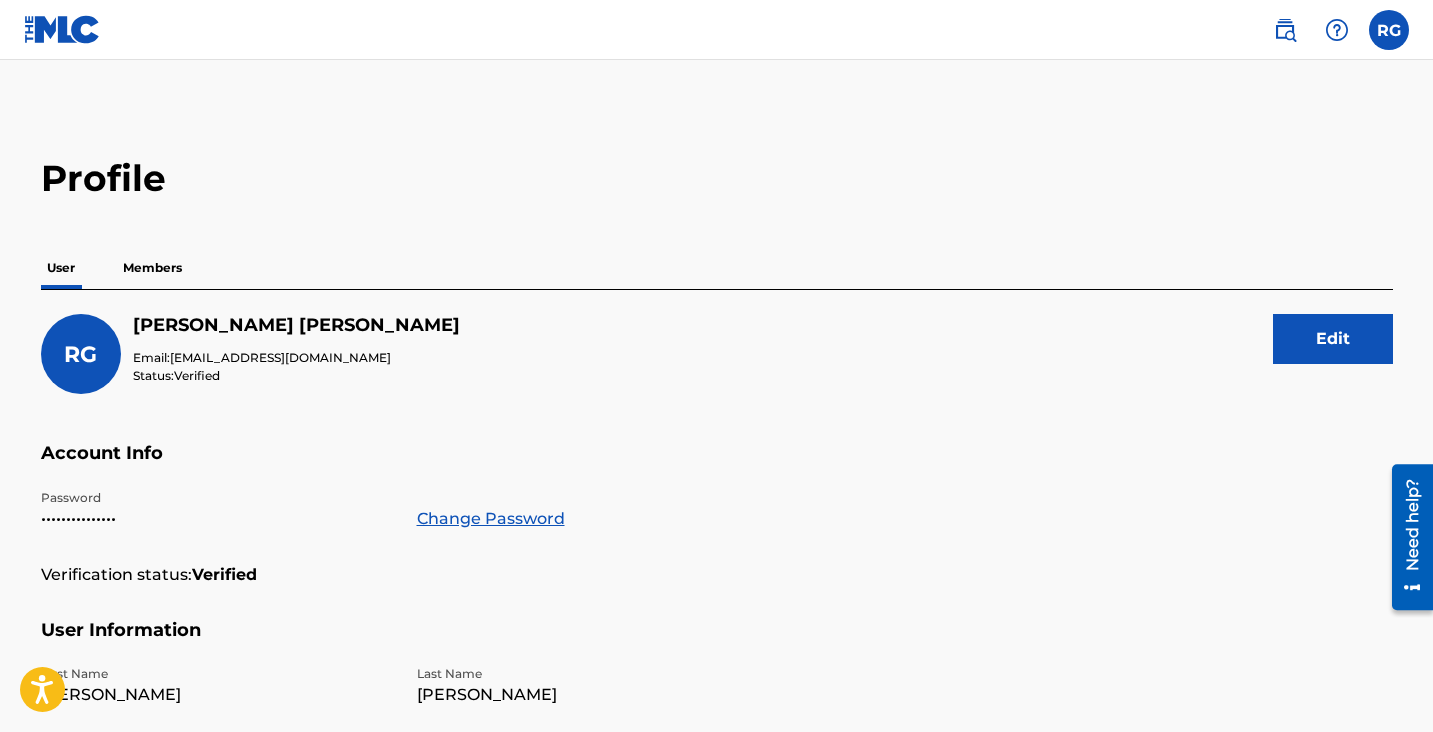 click on "Members" at bounding box center (152, 268) 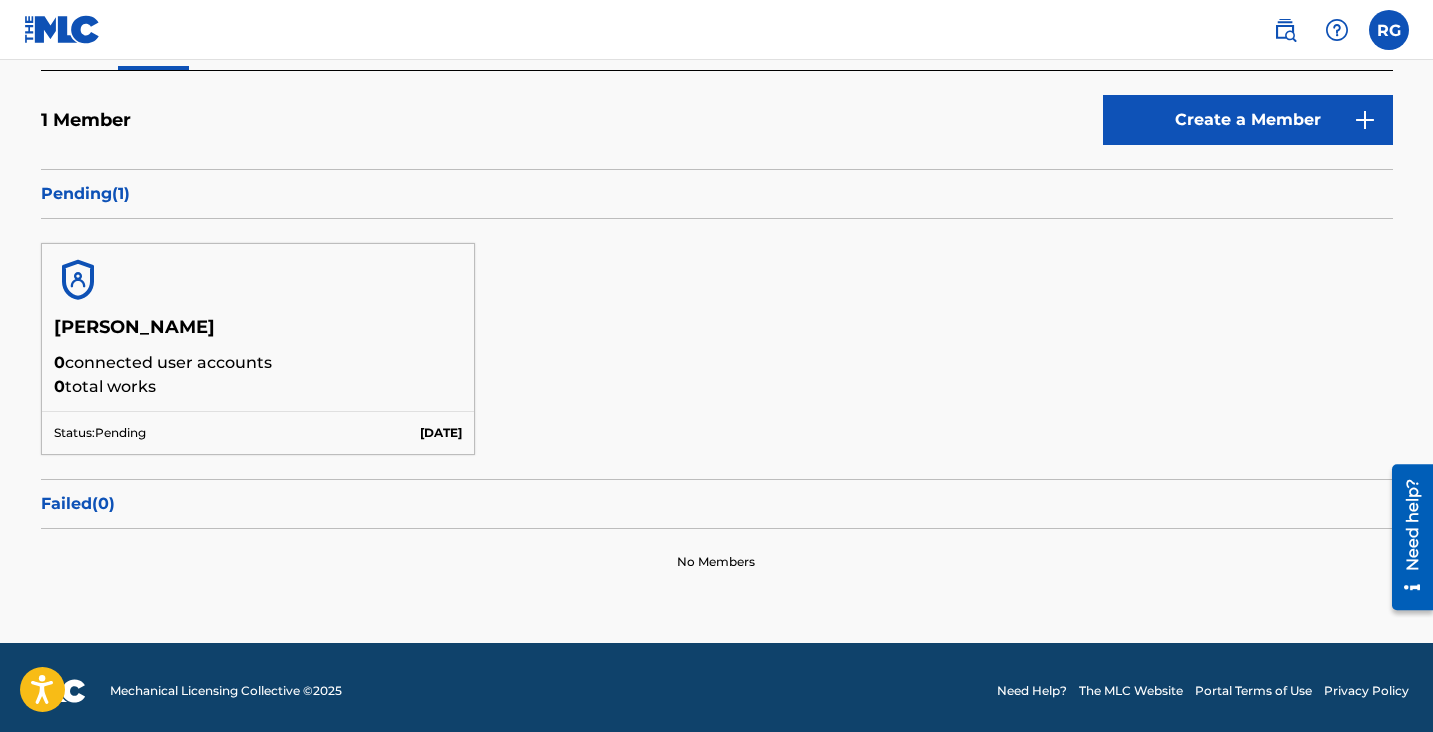 scroll, scrollTop: 225, scrollLeft: 0, axis: vertical 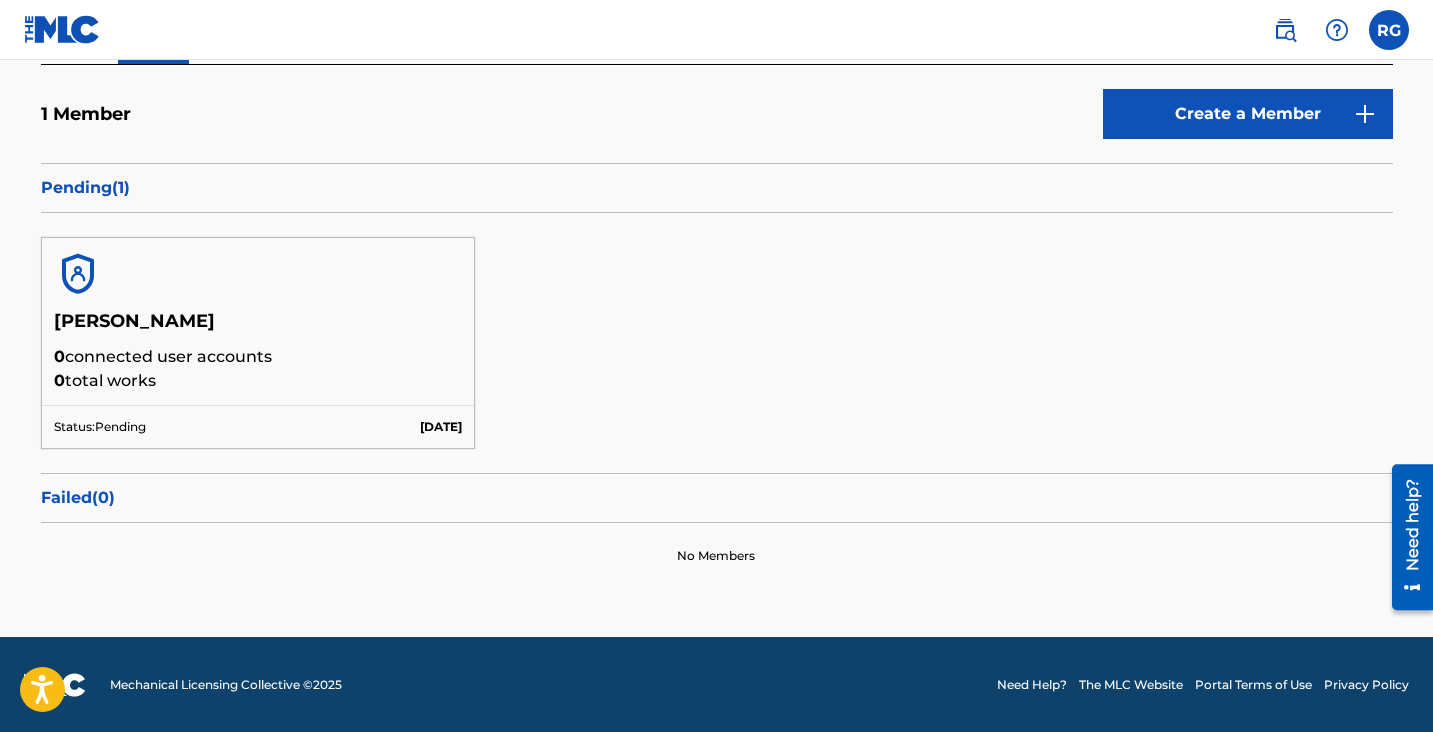 click on "Status:  Pending [DATE]" at bounding box center (258, 426) 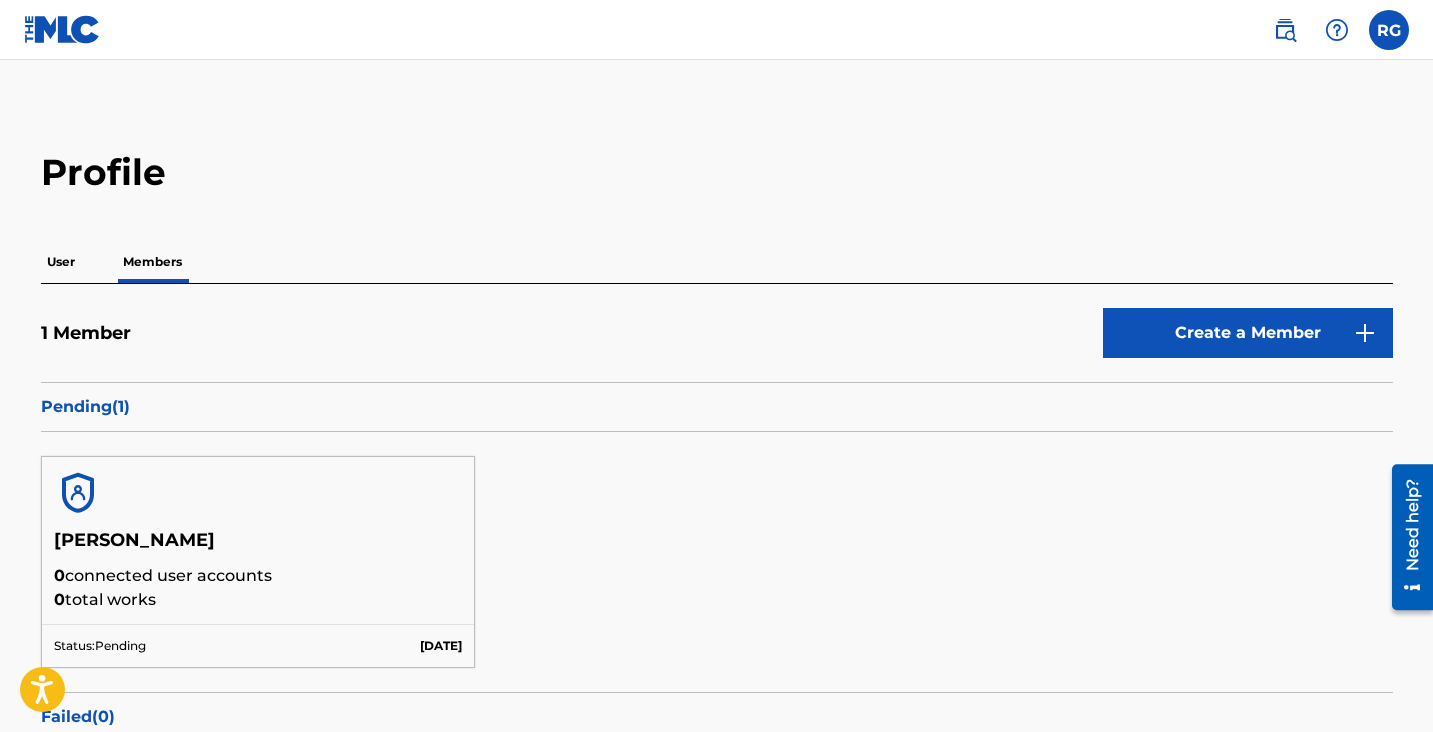 scroll, scrollTop: 0, scrollLeft: 0, axis: both 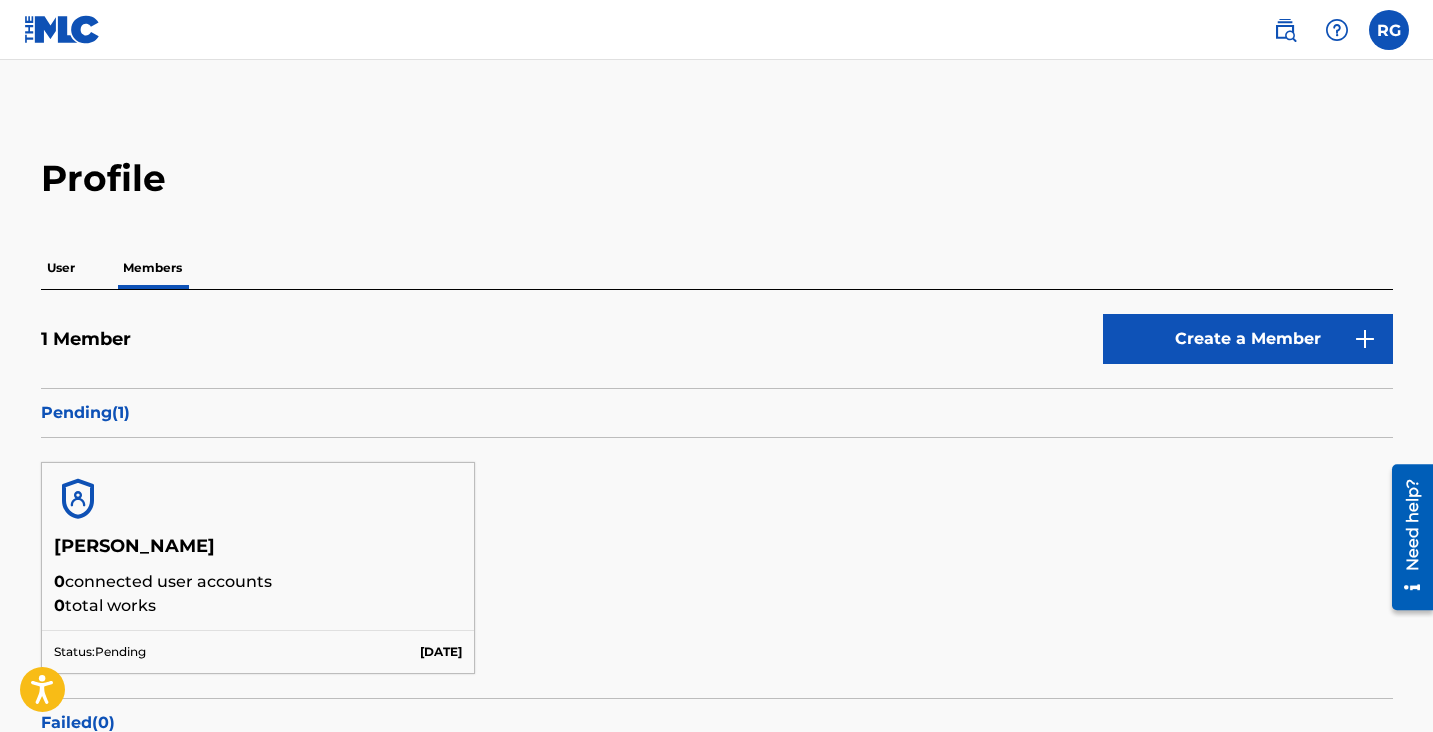 click on "User" at bounding box center [61, 268] 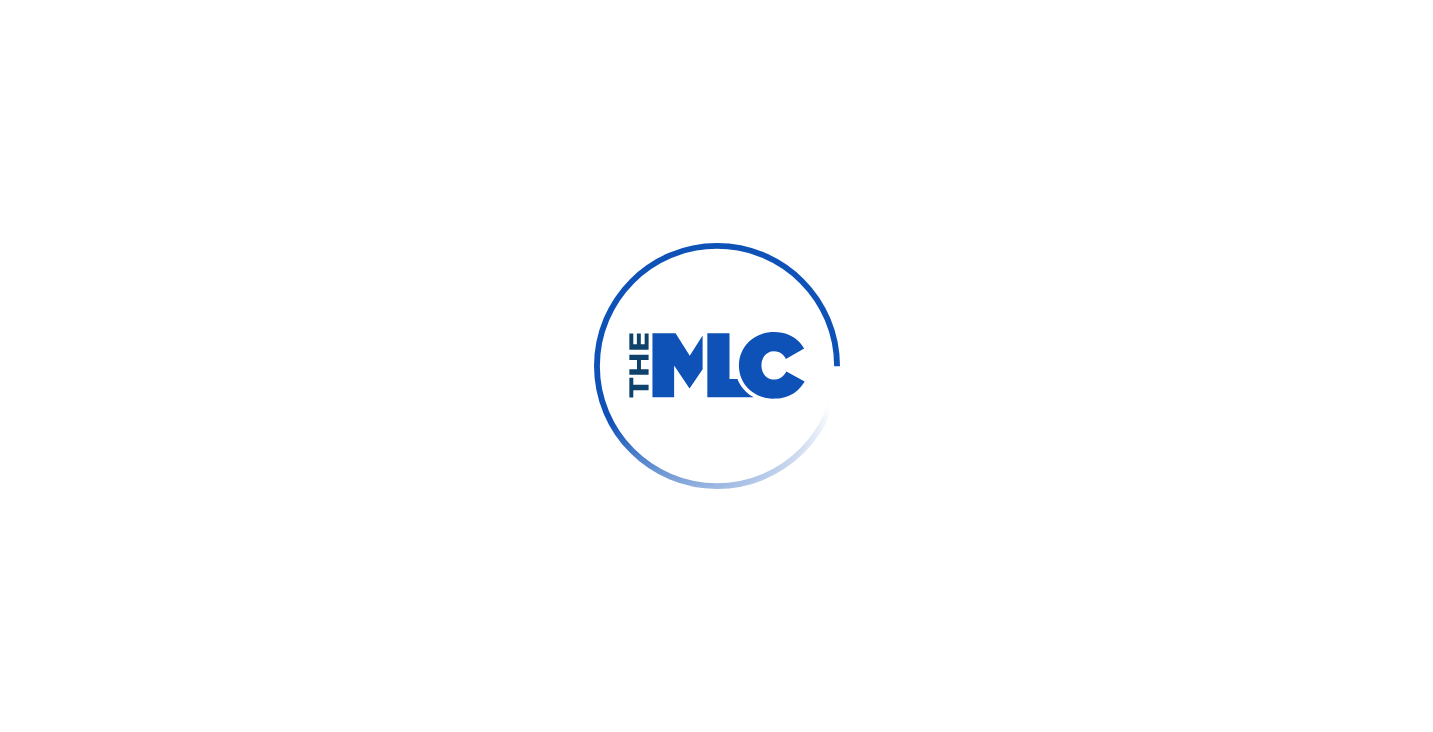 scroll, scrollTop: 0, scrollLeft: 0, axis: both 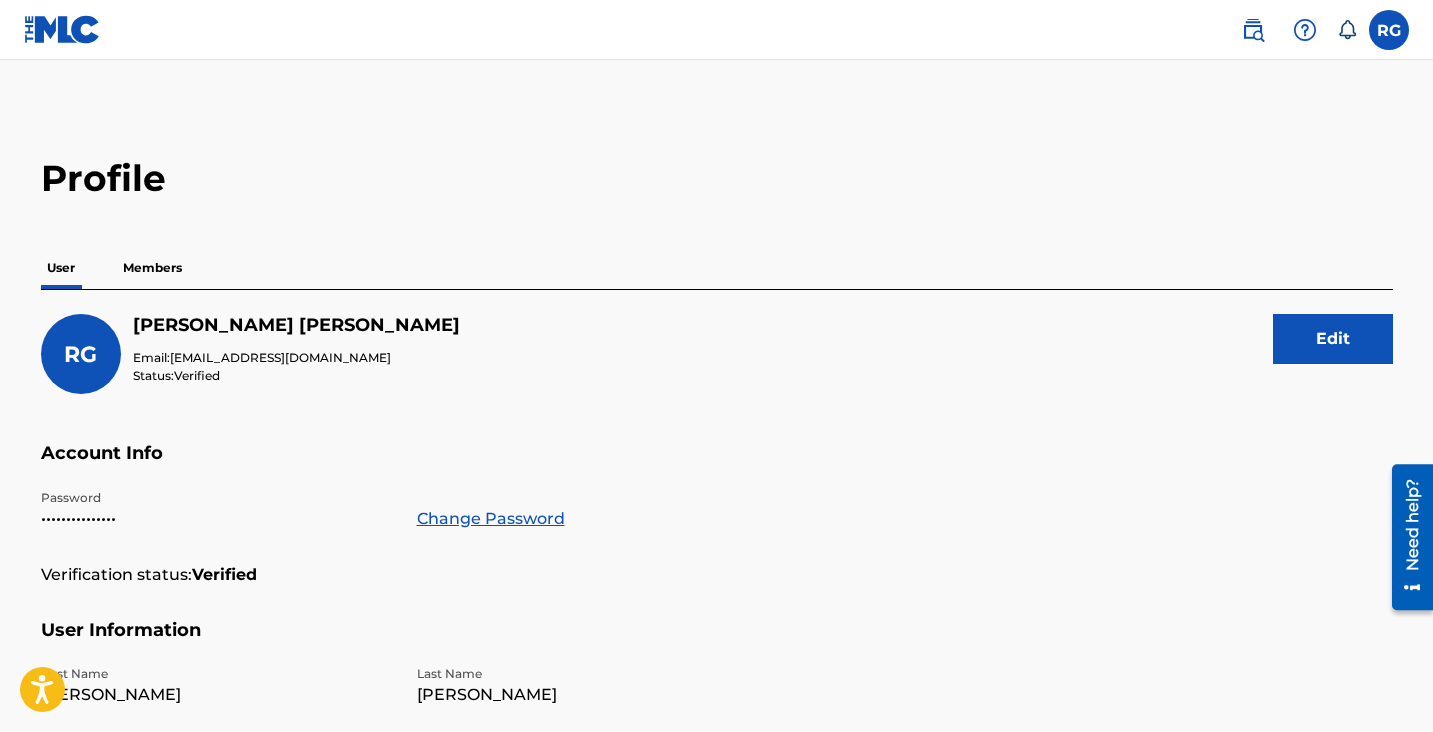 click on "Members" at bounding box center [152, 268] 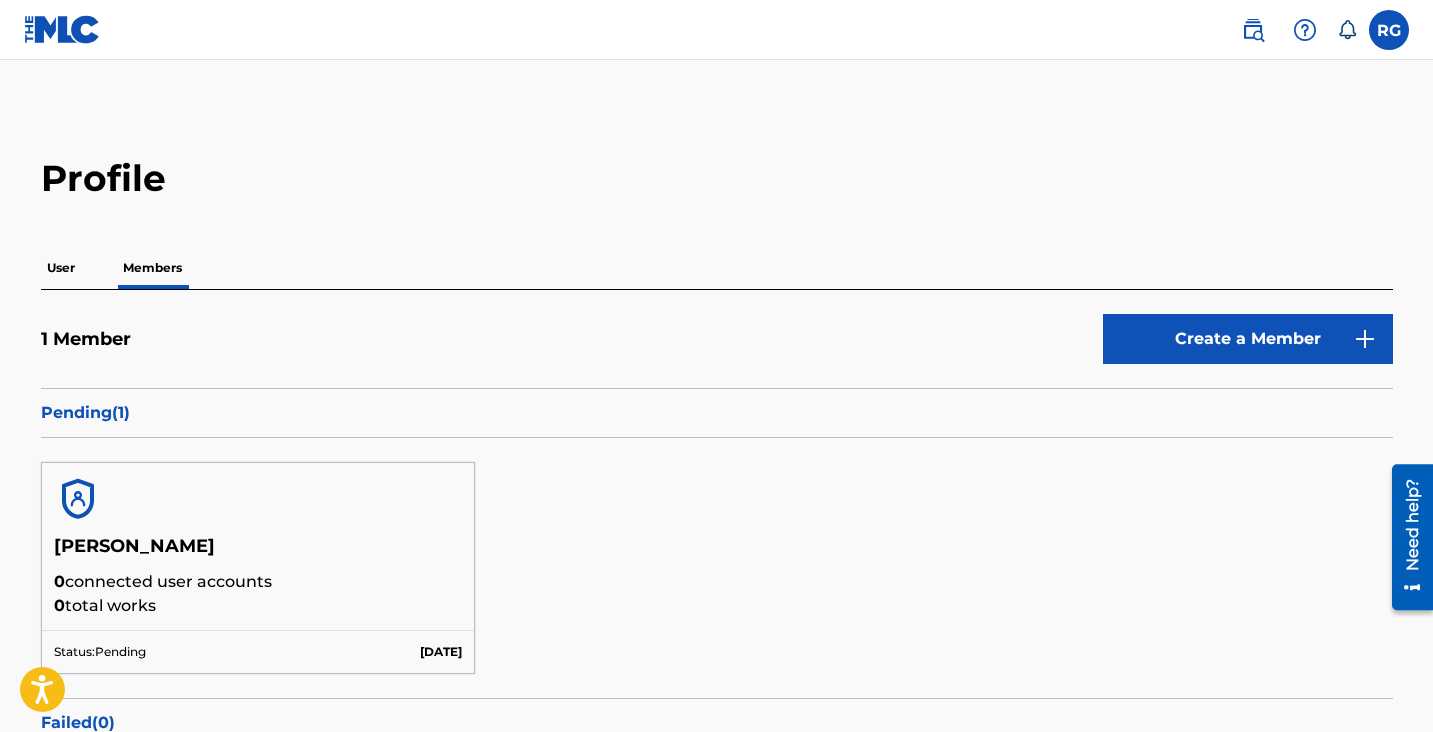 click on "Pending  ( 1 )" at bounding box center (717, 413) 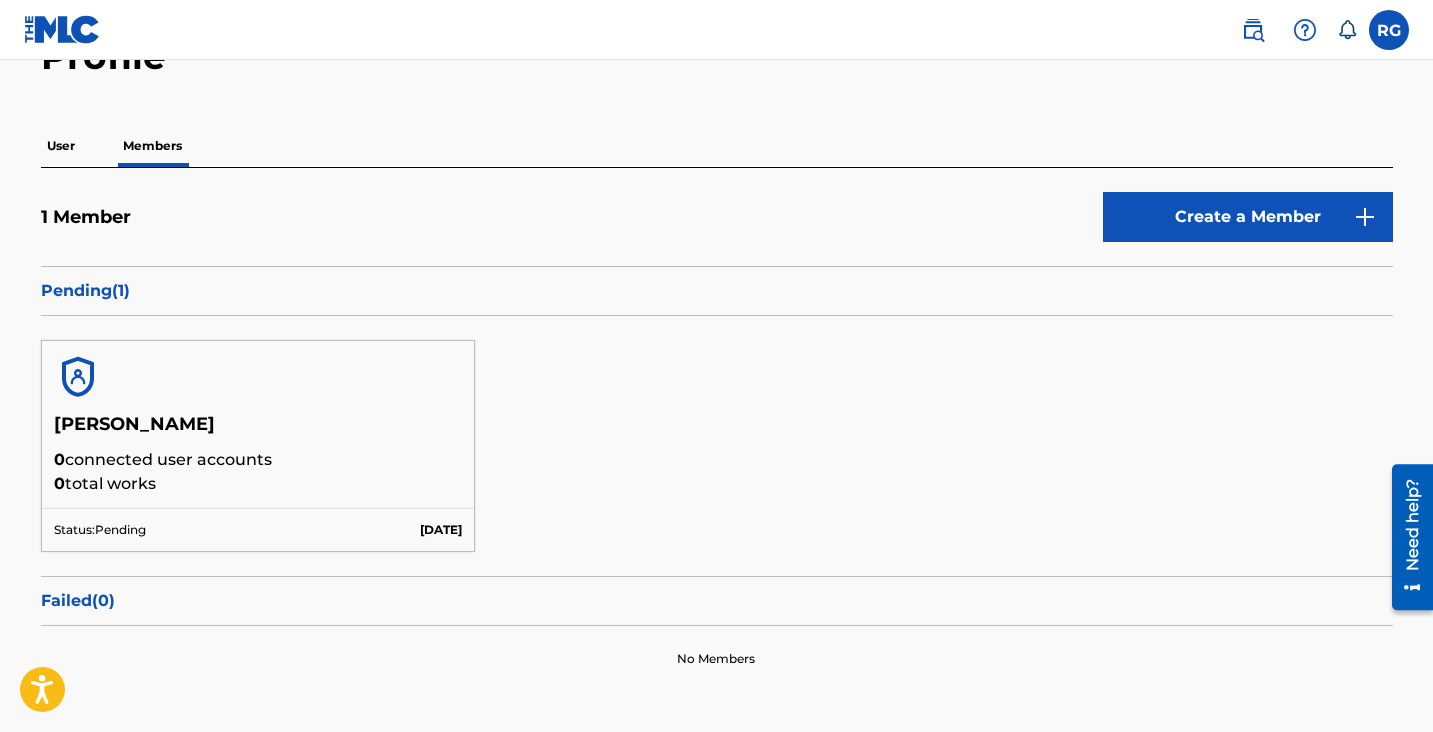 scroll, scrollTop: 143, scrollLeft: 0, axis: vertical 